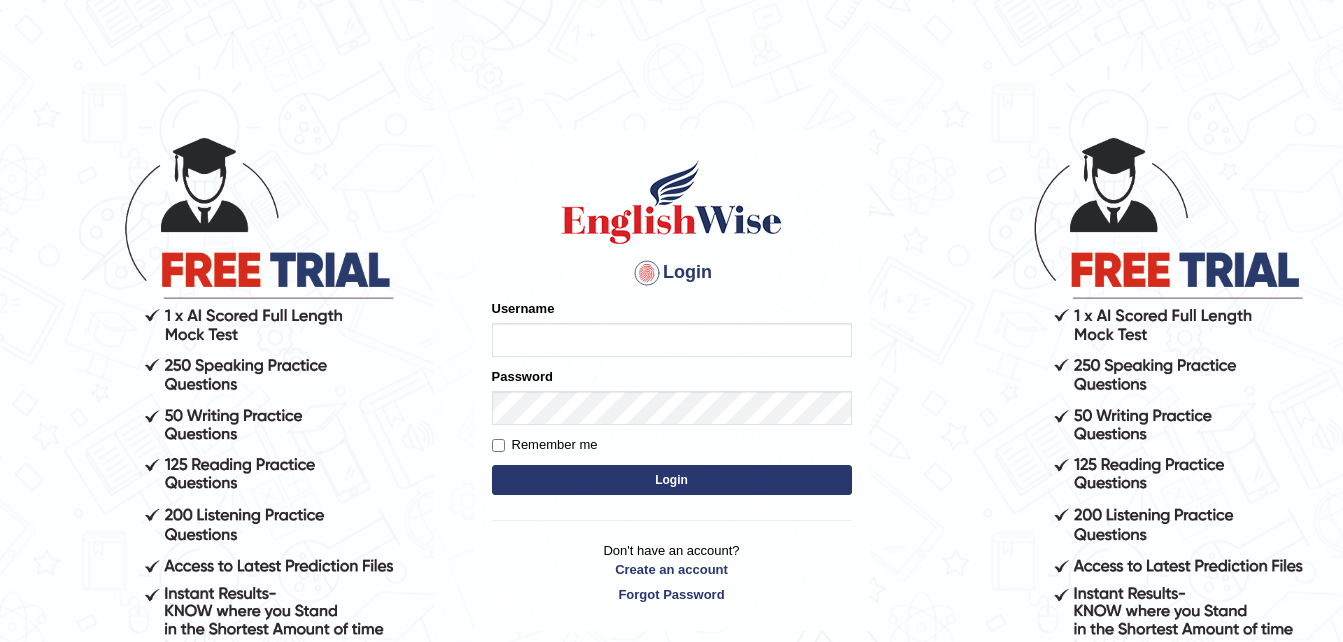 scroll, scrollTop: 0, scrollLeft: 0, axis: both 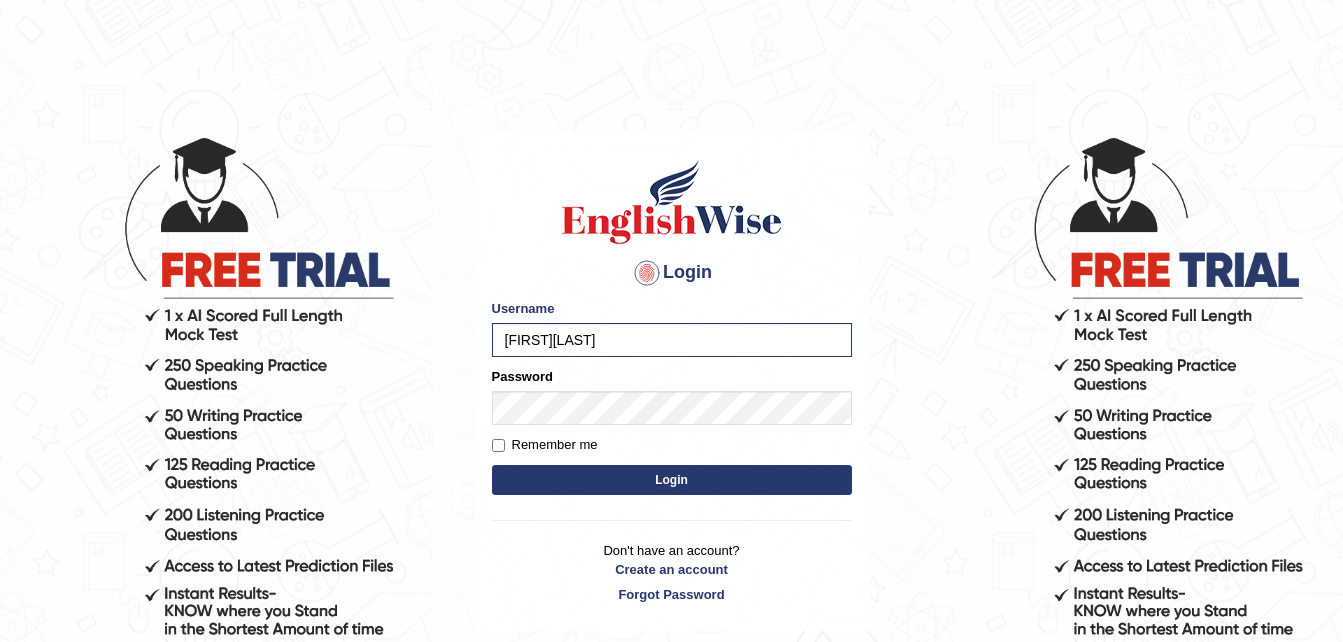 click on "Login" at bounding box center (672, 480) 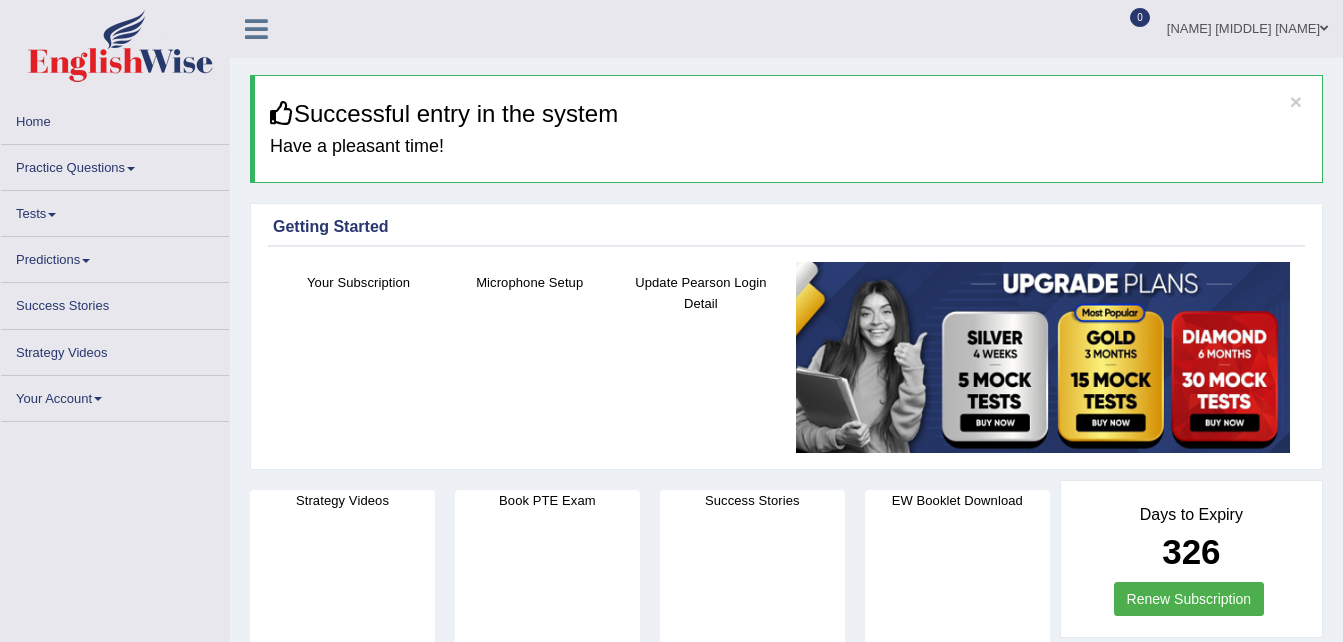 scroll, scrollTop: 0, scrollLeft: 0, axis: both 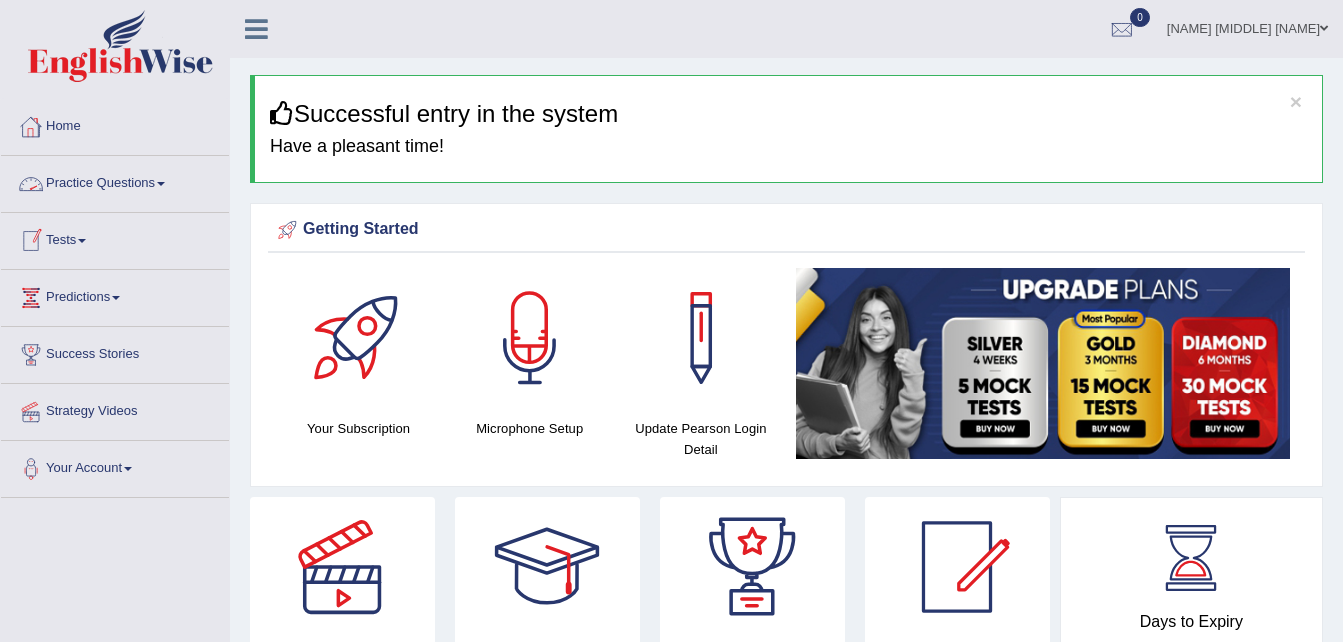 click on "Practice Questions" at bounding box center [115, 181] 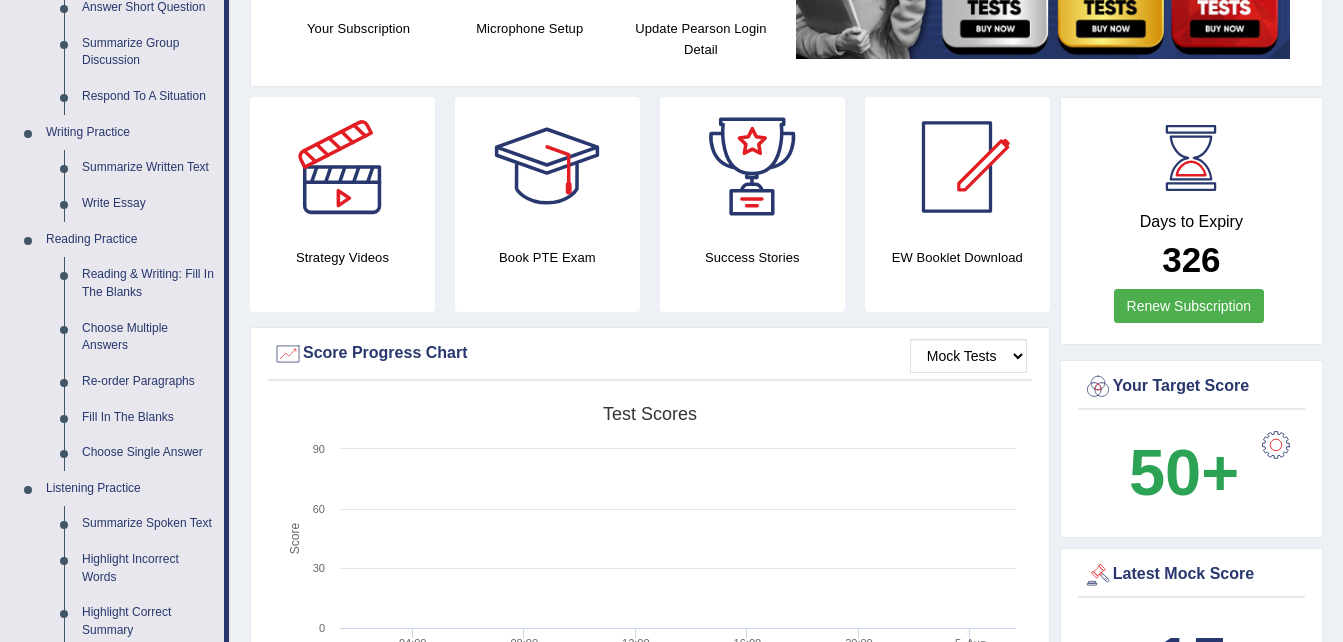 scroll, scrollTop: 440, scrollLeft: 0, axis: vertical 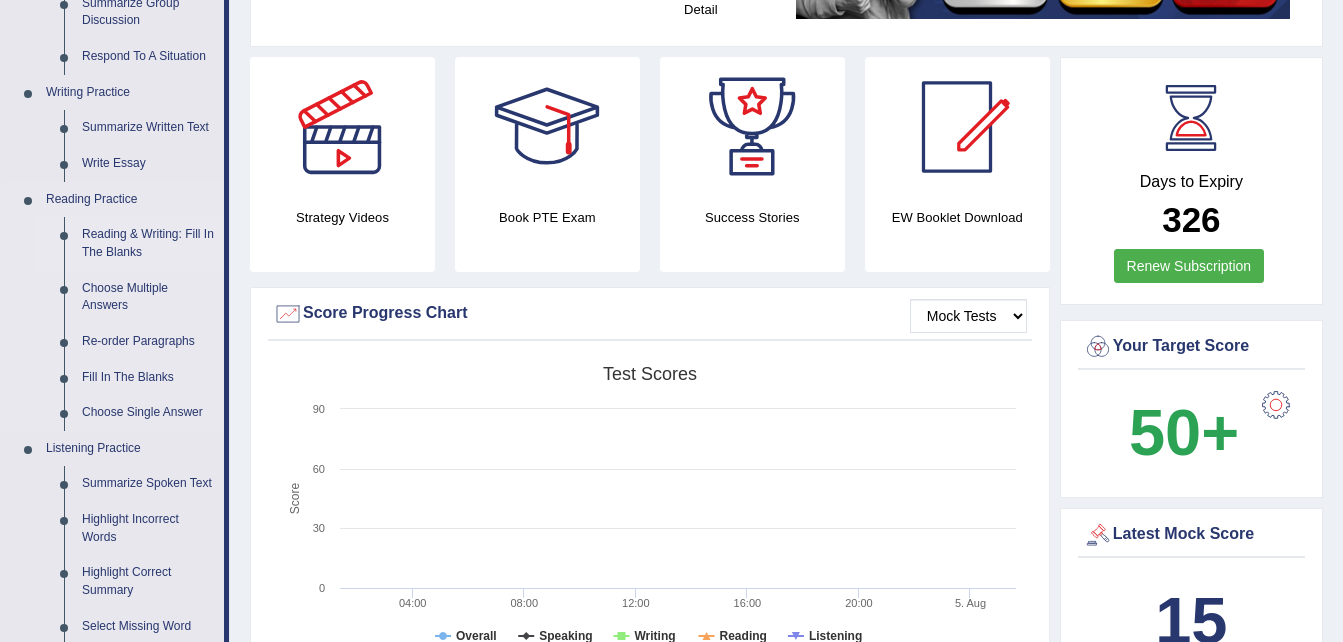 click on "Reading & Writing: Fill In The Blanks" at bounding box center (148, 243) 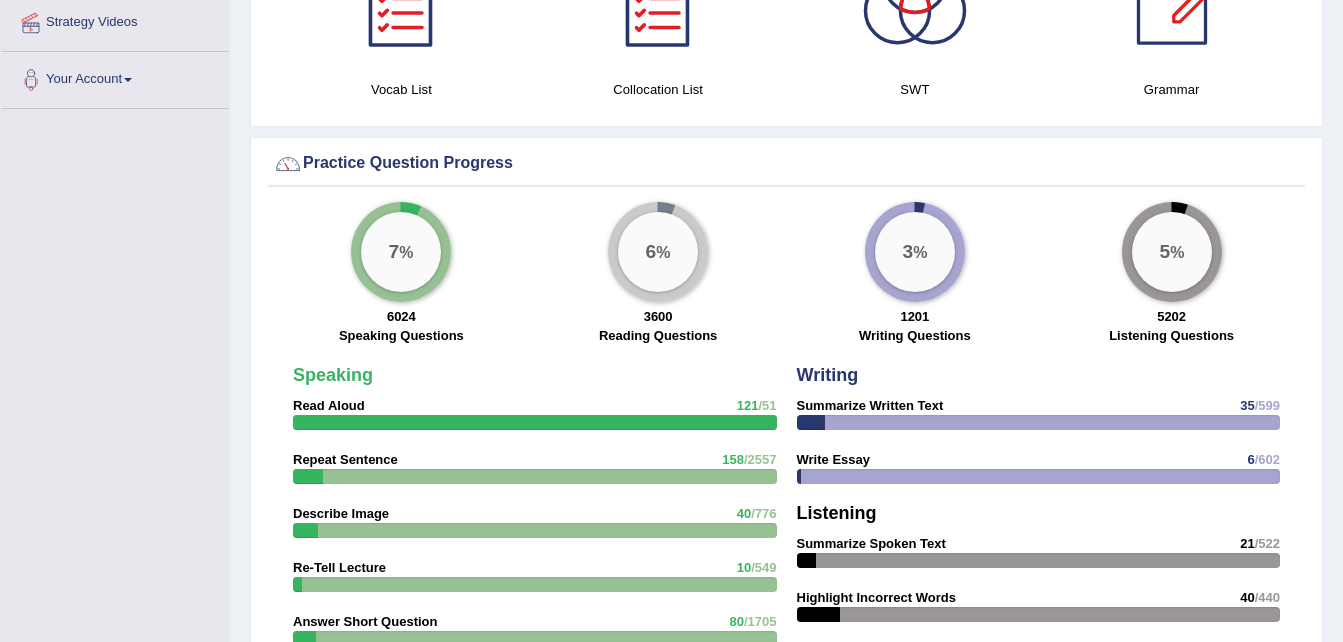 scroll, scrollTop: 1508, scrollLeft: 0, axis: vertical 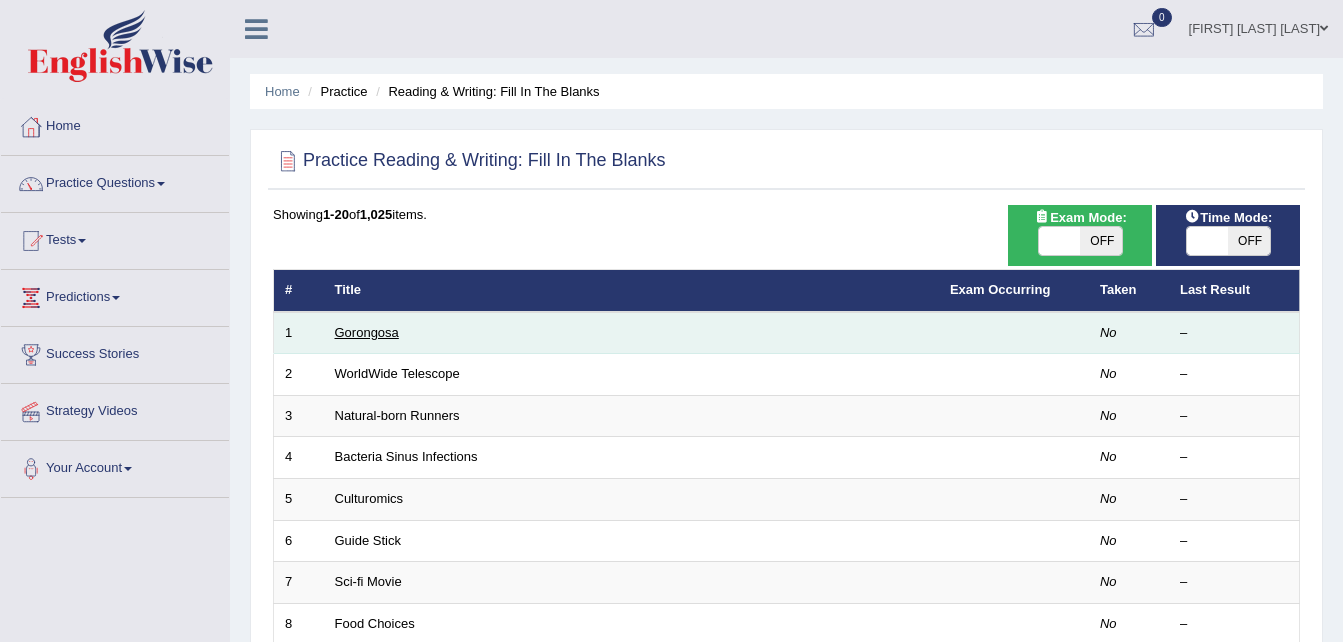 click on "Gorongosa" at bounding box center (367, 332) 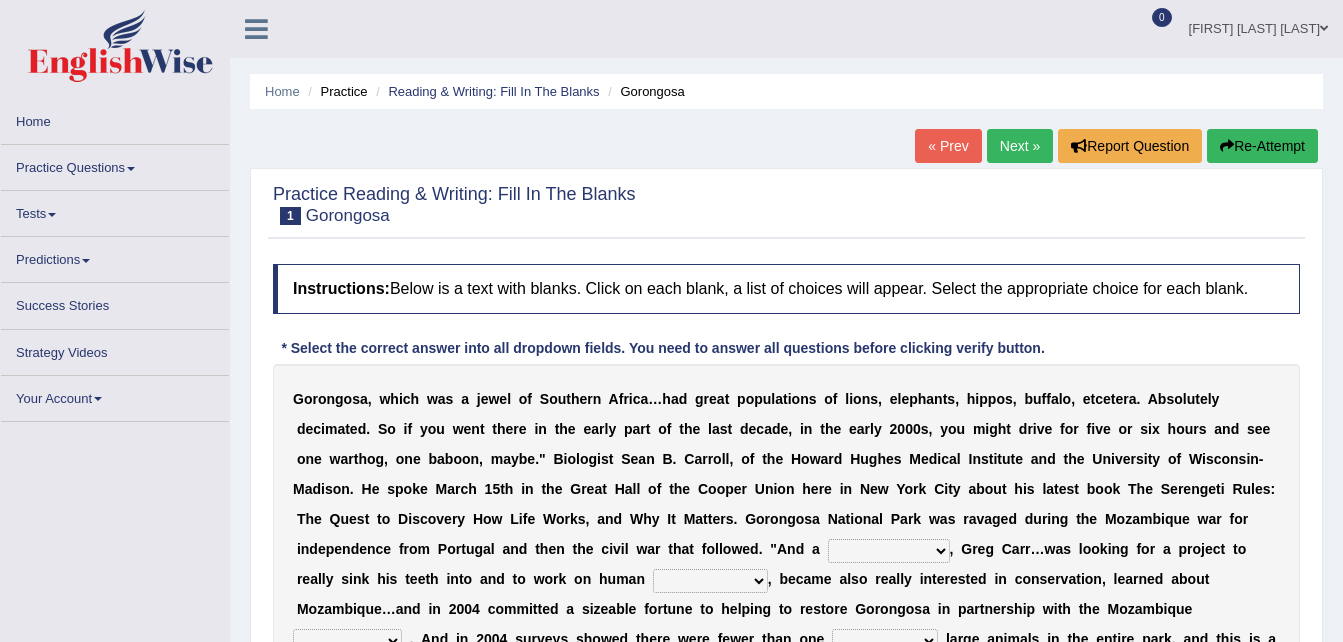 scroll, scrollTop: 0, scrollLeft: 0, axis: both 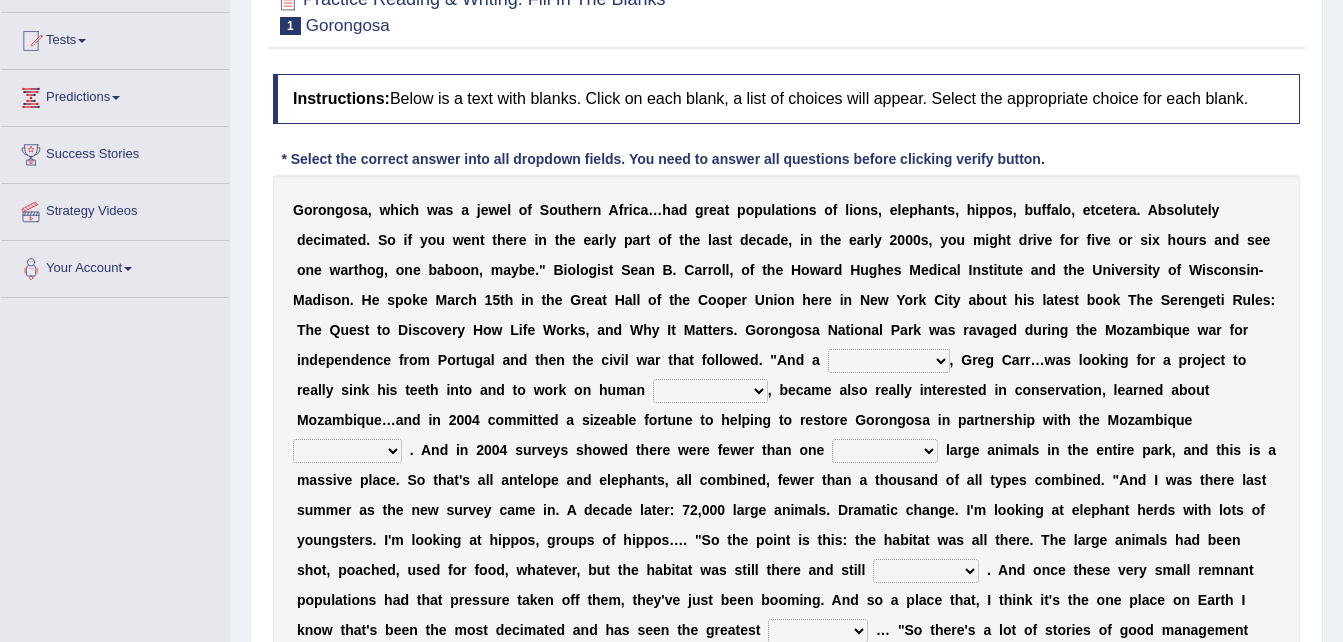 click on "passion solstice ballast philanthropist" at bounding box center (889, 361) 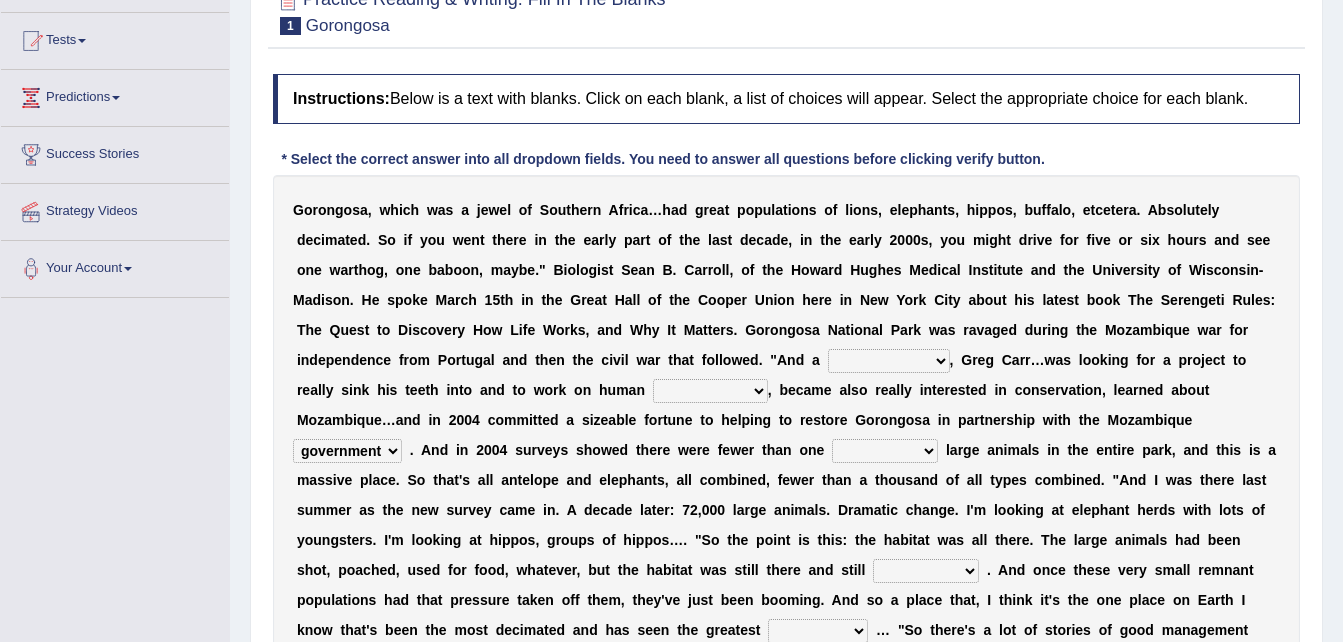 click on "parliament semanticist government journalist" at bounding box center [347, 451] 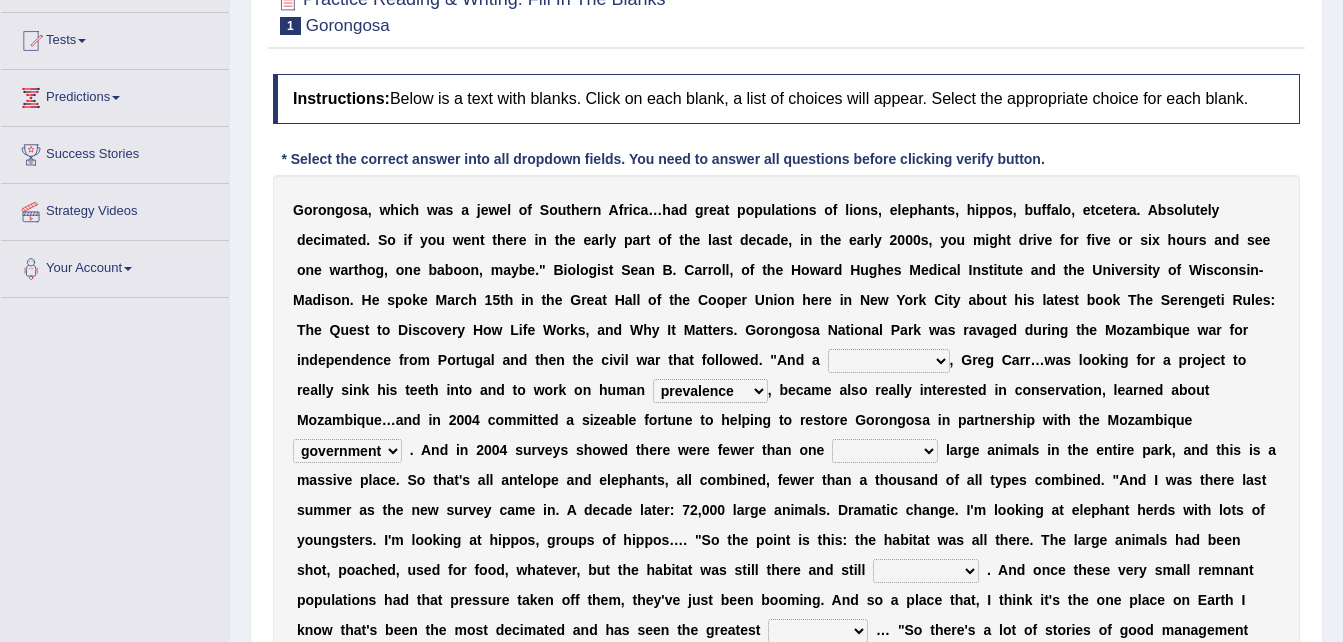 click on "negligence prevalence development malevolence" at bounding box center [710, 391] 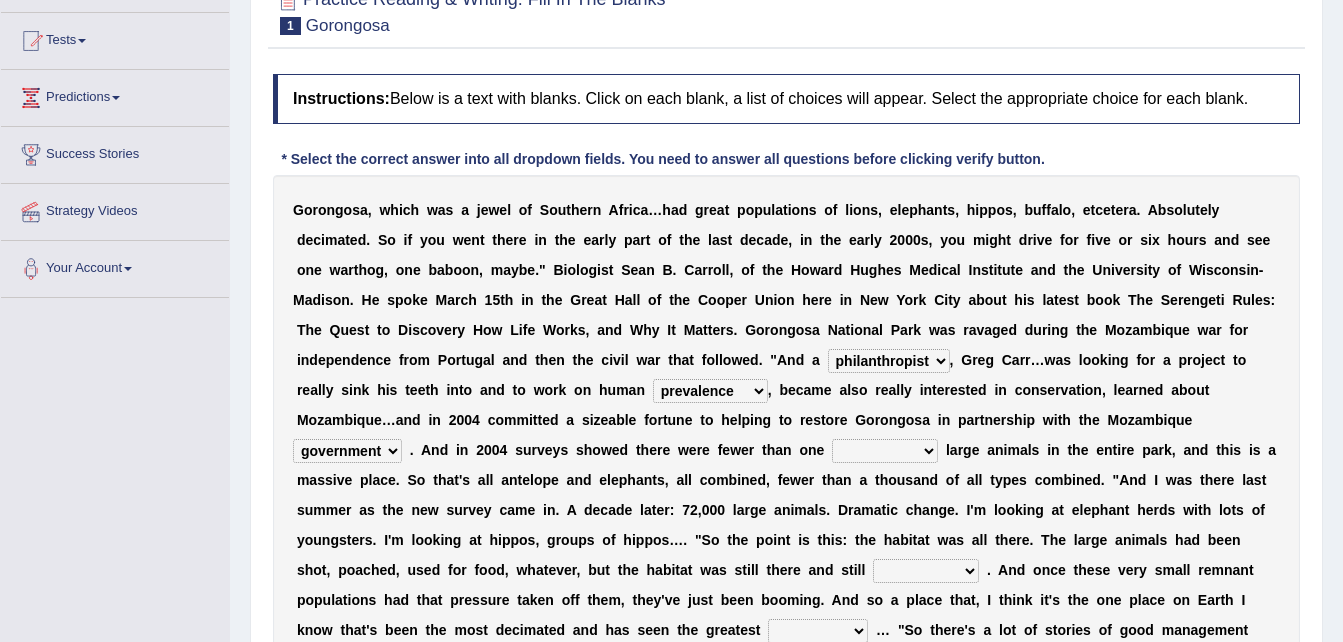 click on "passion solstice ballast philanthropist" at bounding box center [889, 361] 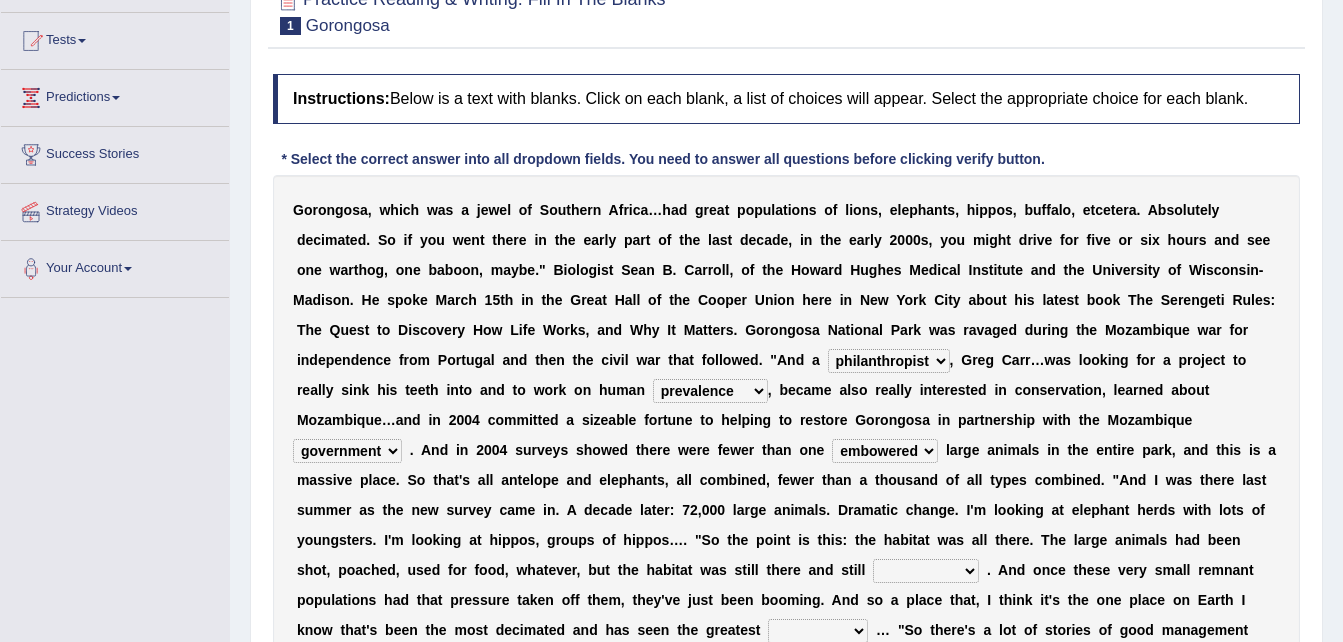 click on "deflowered embowered roundest thousand" at bounding box center [885, 451] 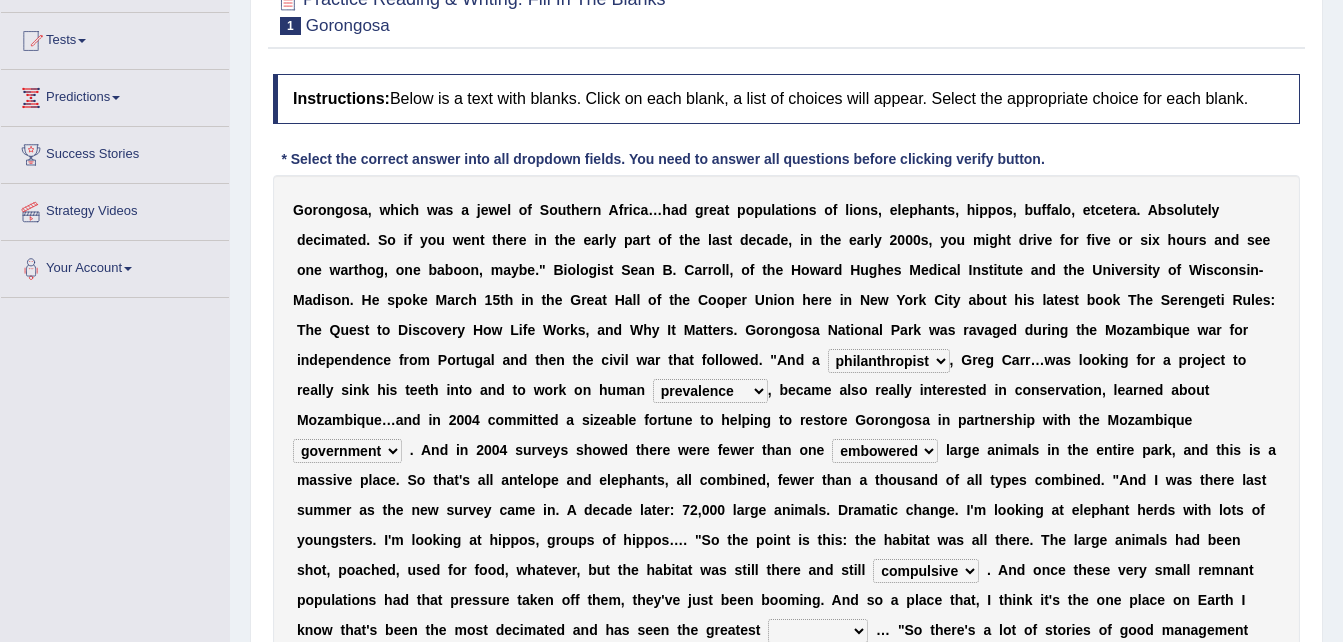 click on "assertive incidental compulsive productive" at bounding box center [926, 571] 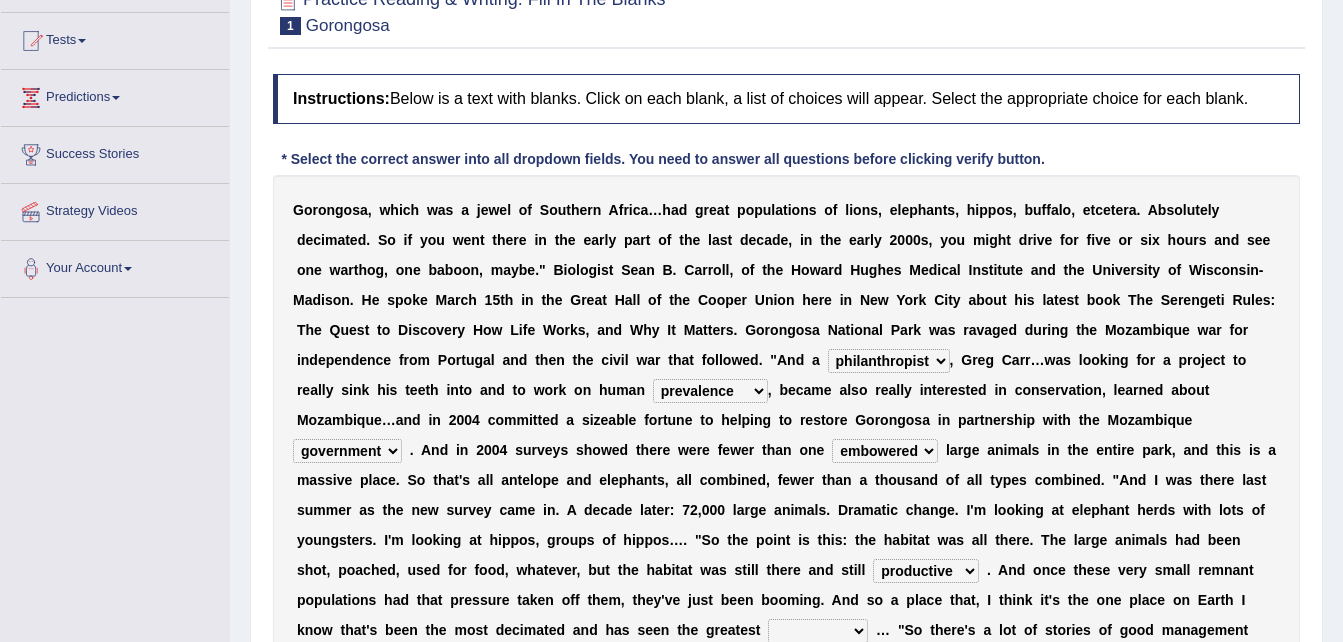 click on "assertive incidental compulsive productive" at bounding box center [926, 571] 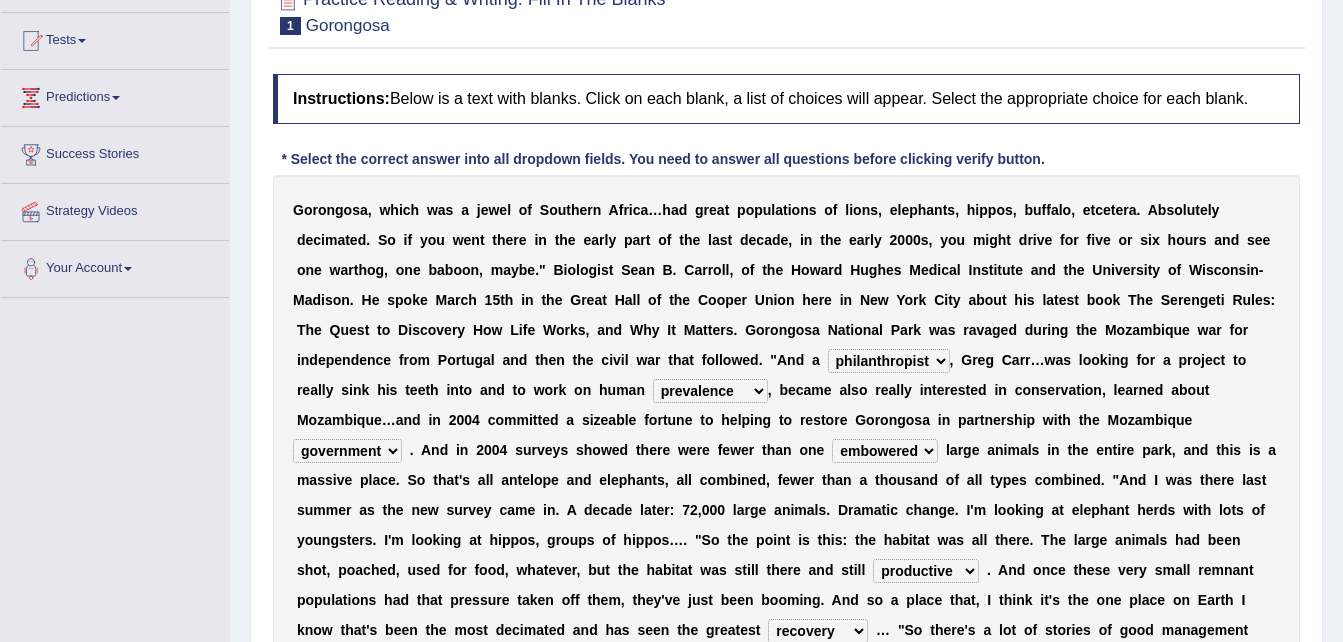 click on "recovery efficacy golly stumpy" at bounding box center (818, 631) 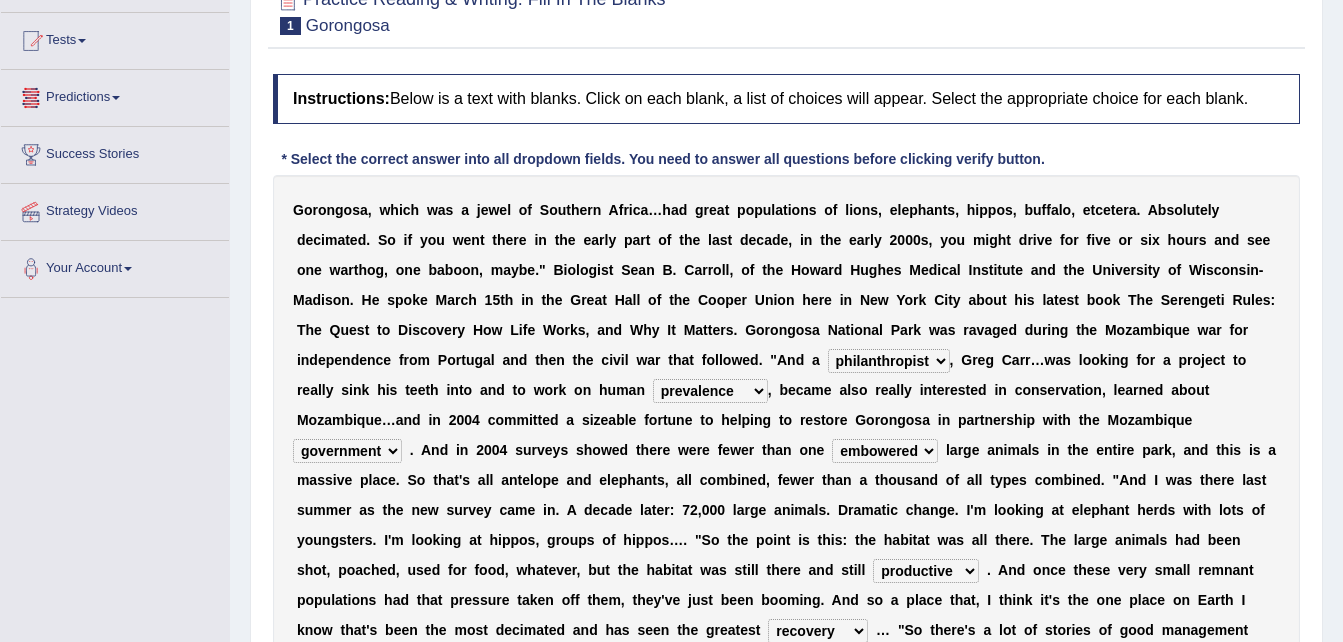 click on "recovery efficacy golly stumpy" at bounding box center (818, 631) 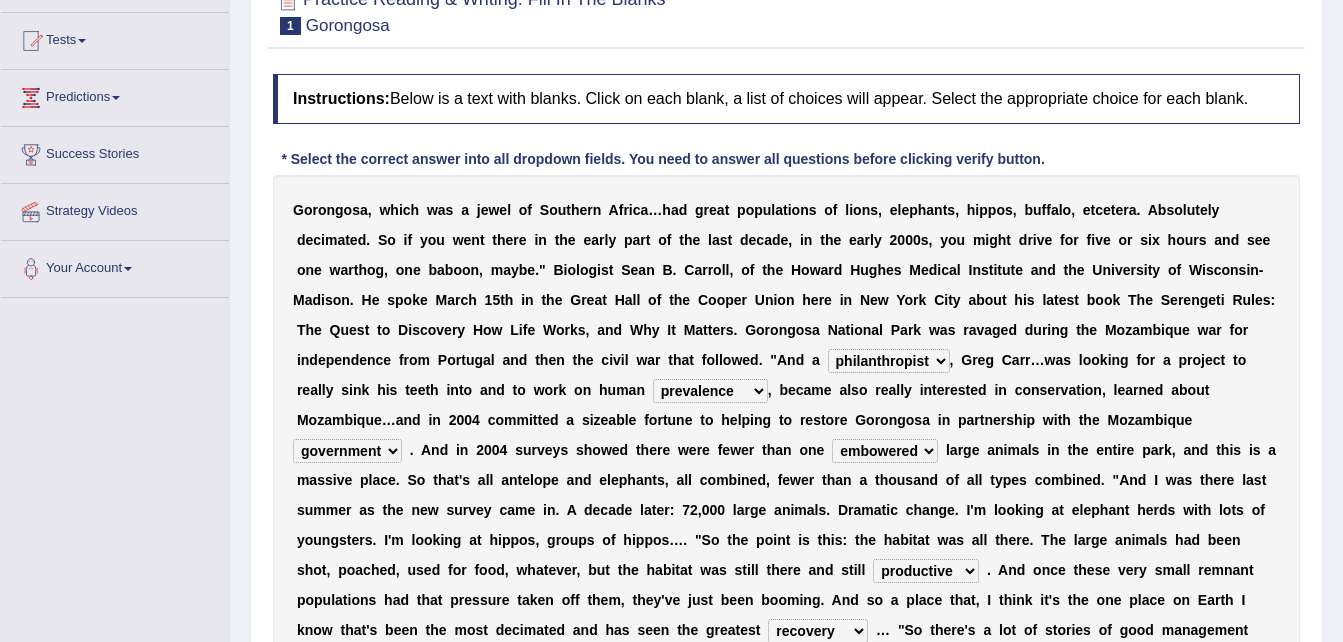 click on "G o r o n g o s a ,    w h i c h    w a s    a    j e w e l    o f    S o u t h e r n    A f r i c a … h a d    g r e a t    p o p u l a t i o n s    o f    l i o n s ,    e l e p h a n t s ,    h i p p o s ,    b u f f a l o ,    e t c e t e r a .    A b s o l u t e l y    d e c i m a t e d .    S o    i f    y o u    w e n t    t h e r e    i n    t h e    e a r l y    p a r t    o f    t h e    l a s t    d e c a d e ,    i n    t h e    e a r l y    2 0 0 0 s ,    y o u    m i g h t    d r i v e    f o r    f i v e    o r    s i x    h o u r s    a n d    s e e    o n e    w a r t h o g ,    o n e    b a b o o n ,    m a y b e . "    B i o l o g i s t    S e a n    B .    C a r r o l l ,    o f    t h e    H o w a r d    H u g h e s    M e d i c a l    I n s t i t u t e    a n d    t h e    U n i v e r s i t y    o f    W i s c o n s i n - M a d i s o n .    H e    s p o k e    M a r c h    1 5 t h    i n    t h e    G r e a t    H" at bounding box center [786, 435] 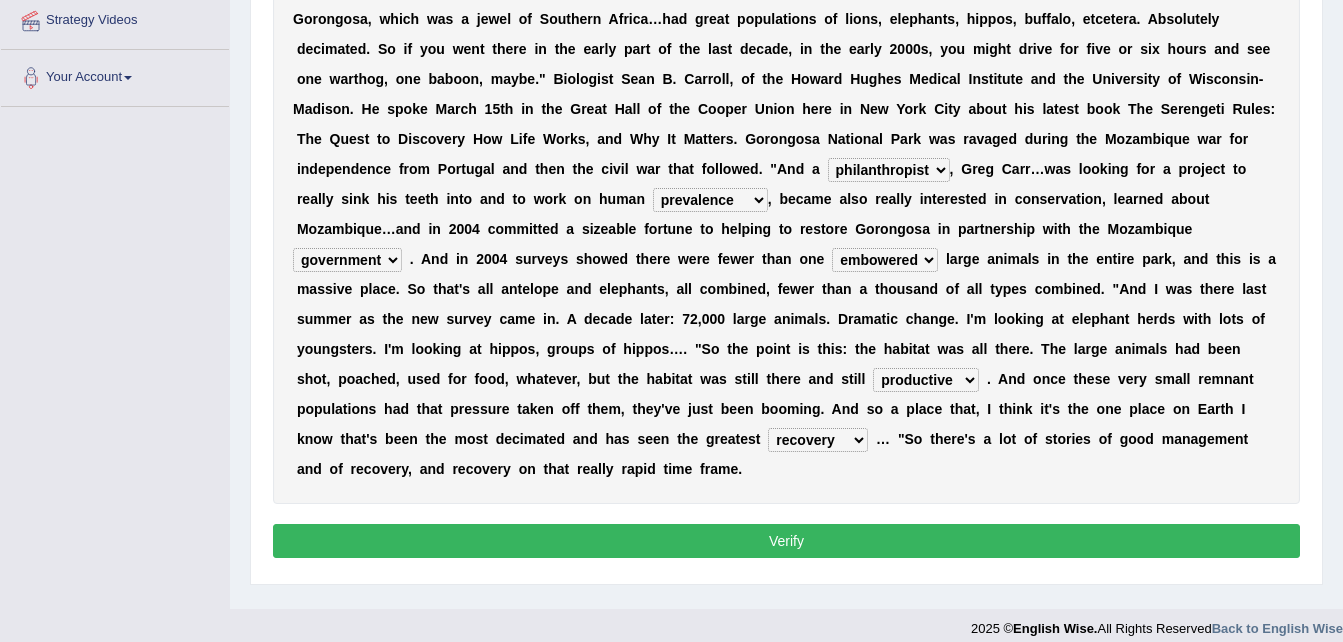 scroll, scrollTop: 400, scrollLeft: 0, axis: vertical 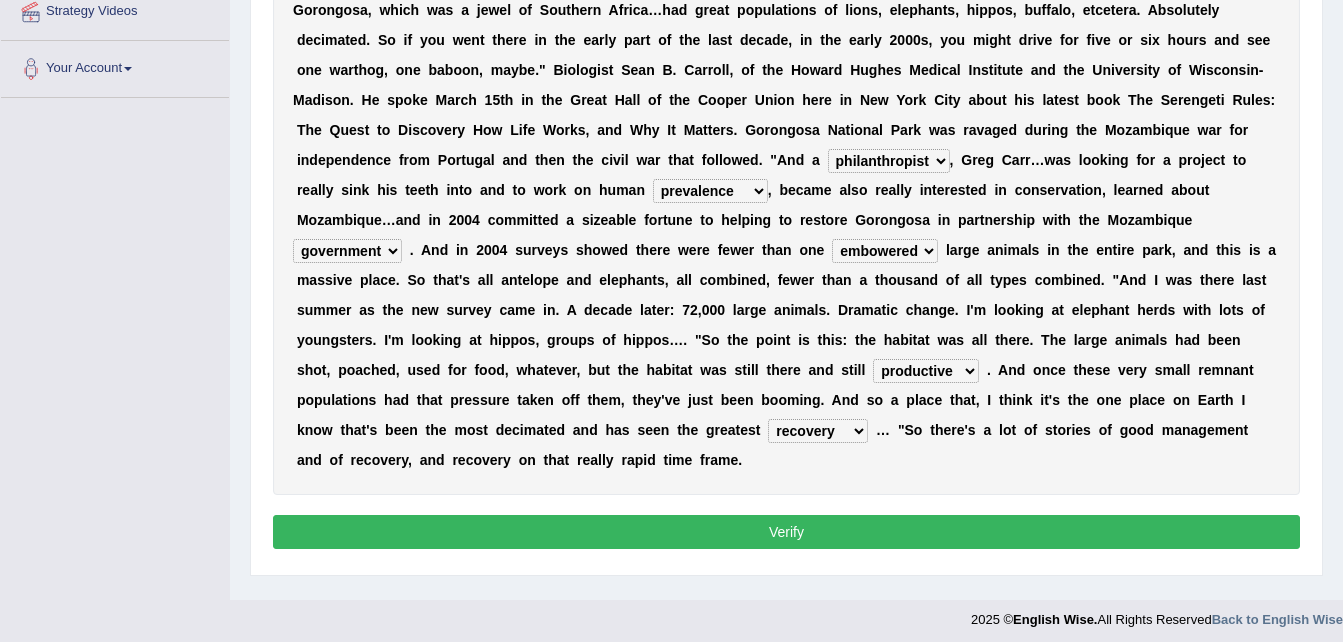 click on "recovery efficacy golly stumpy" at bounding box center [818, 431] 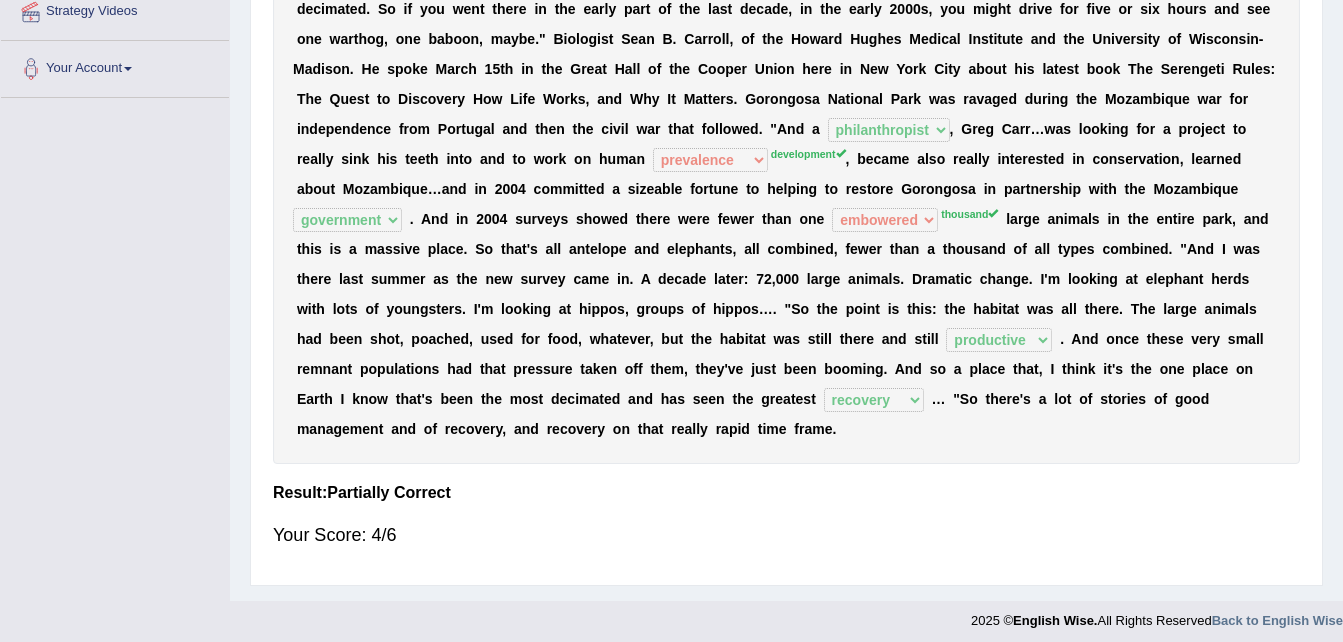 scroll, scrollTop: 0, scrollLeft: 0, axis: both 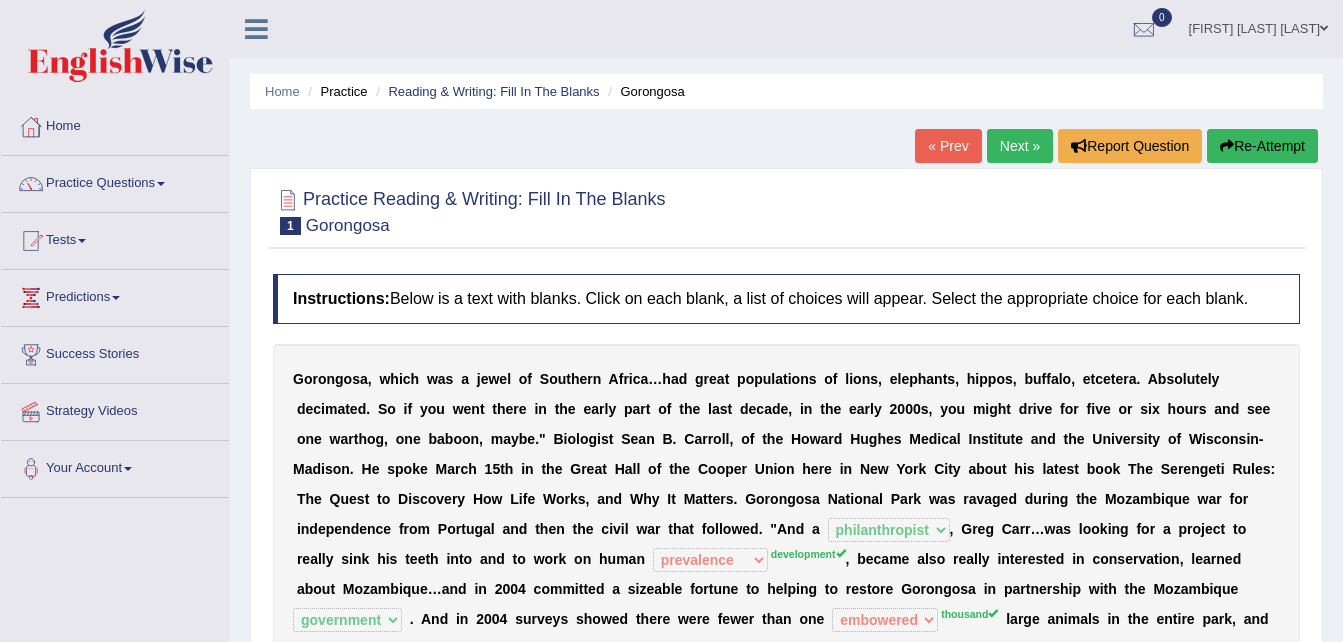click on "Next »" at bounding box center (1020, 146) 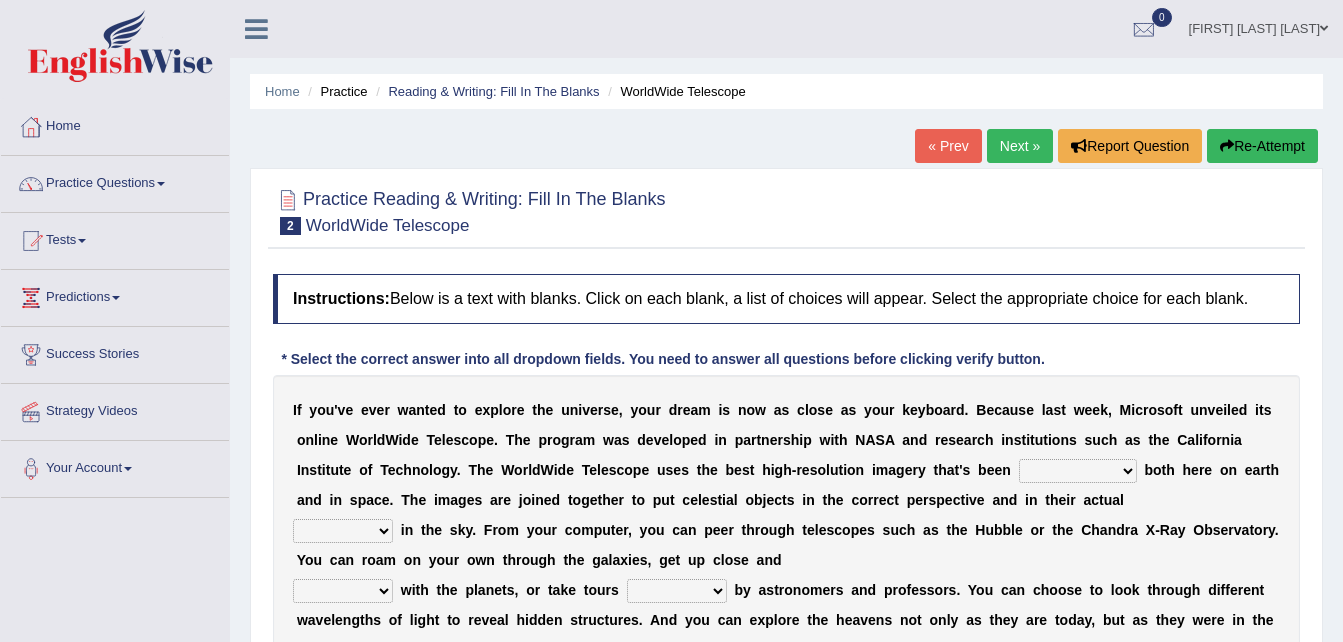 scroll, scrollTop: 0, scrollLeft: 0, axis: both 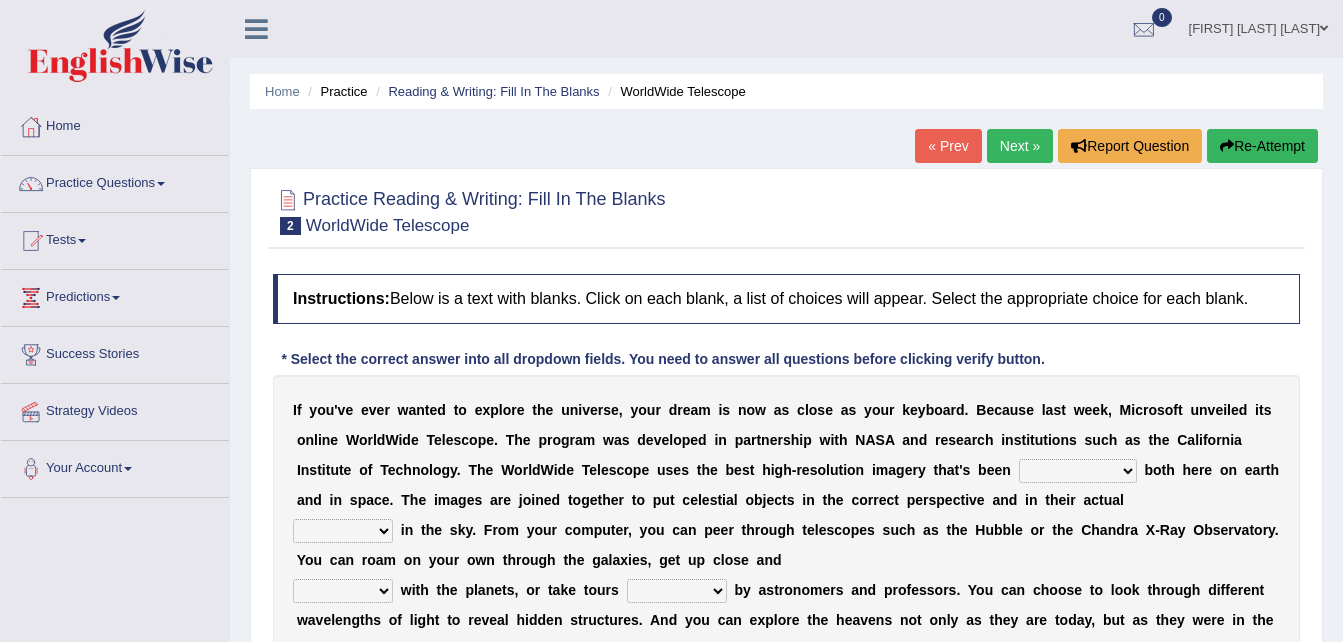 click on "degraded ascended remonstrated generated" at bounding box center (1078, 471) 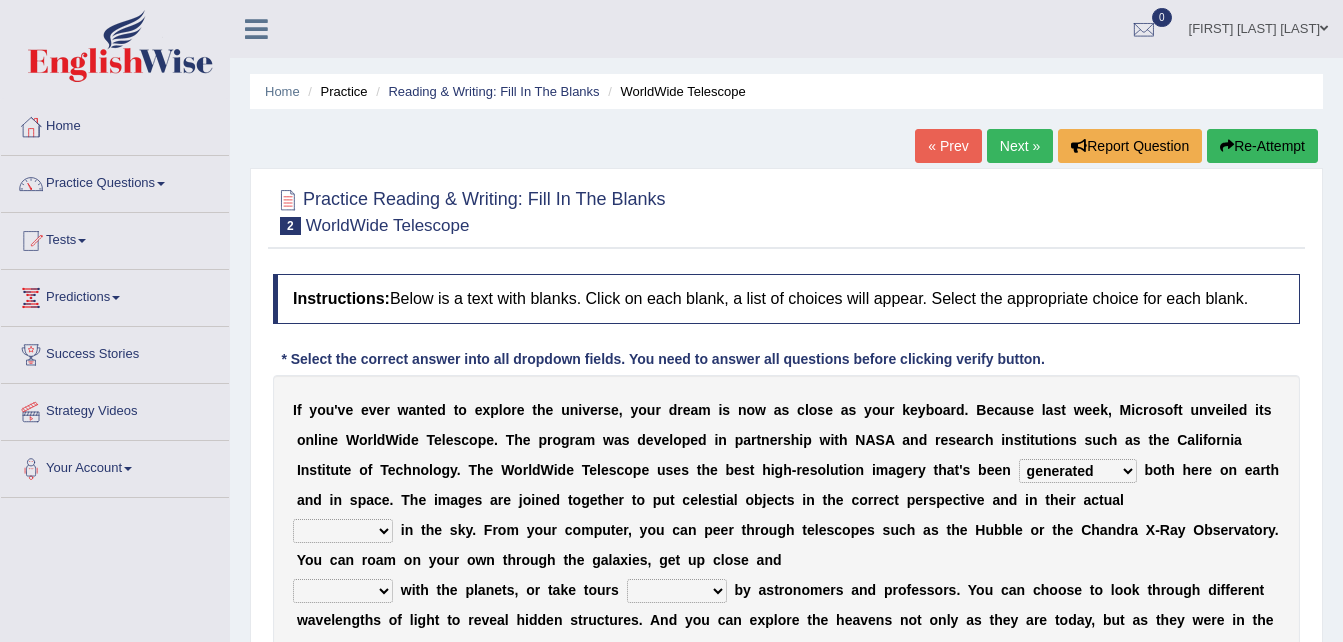 click on "degraded ascended remonstrated generated" at bounding box center [1078, 471] 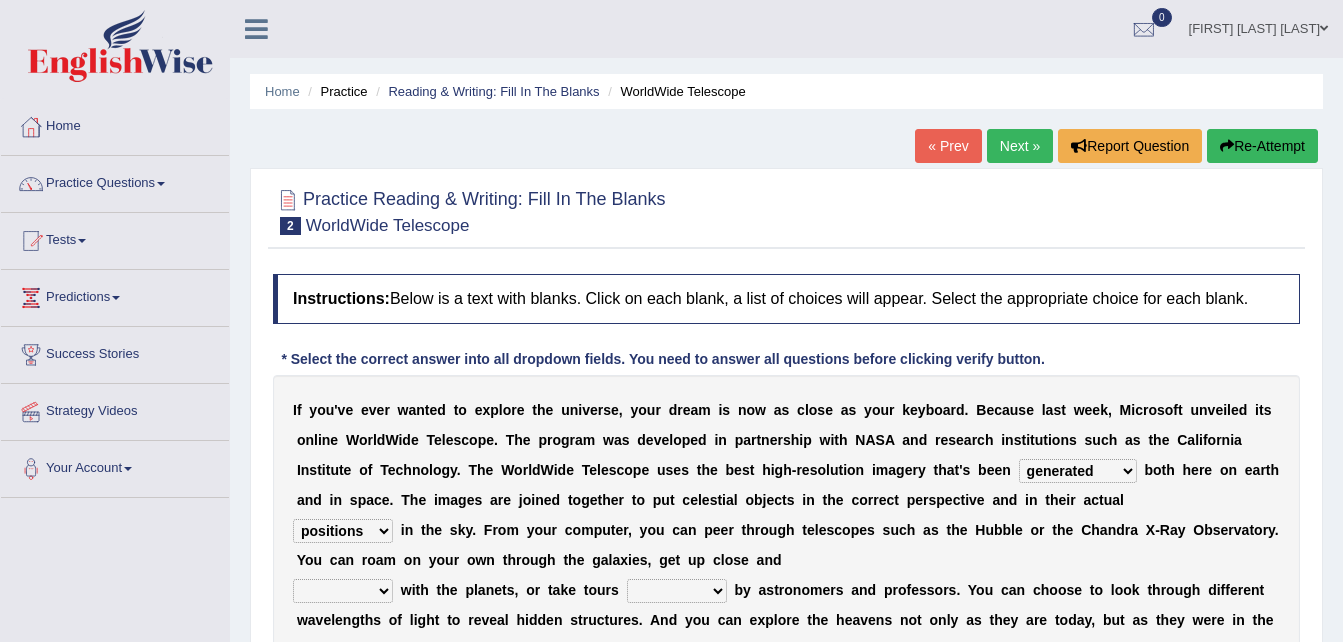 click on "aspects parts conditions positions" at bounding box center (343, 531) 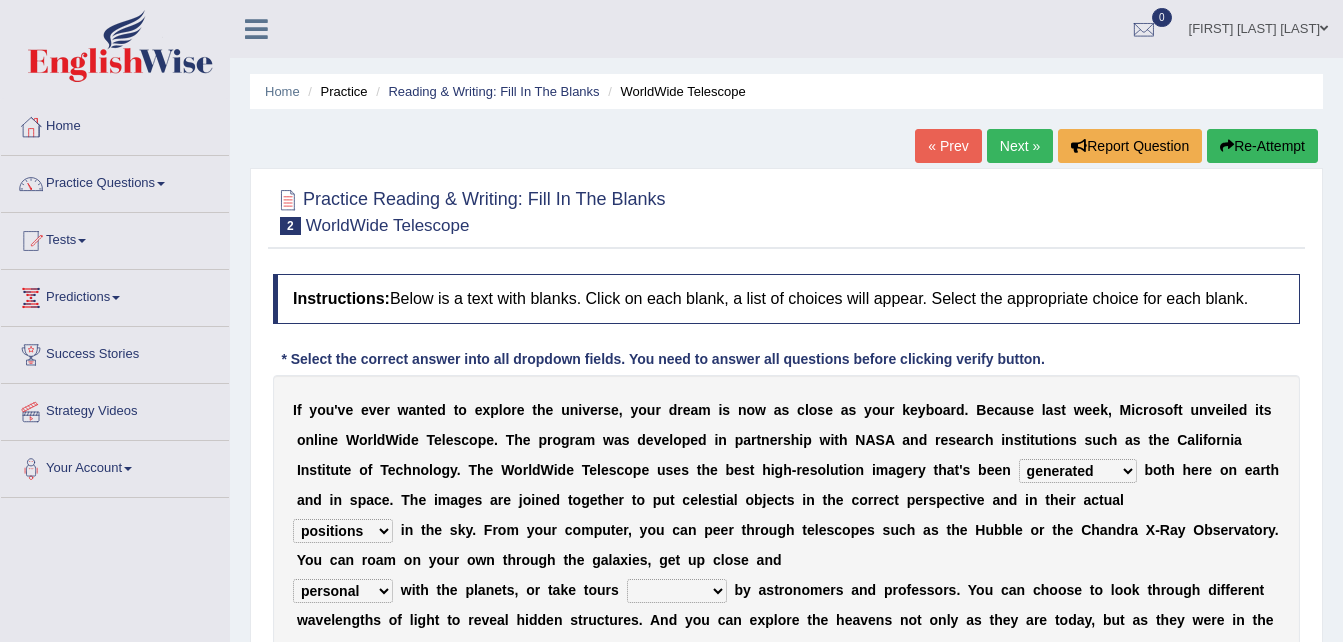 click on "personal individual apart polite" at bounding box center [343, 591] 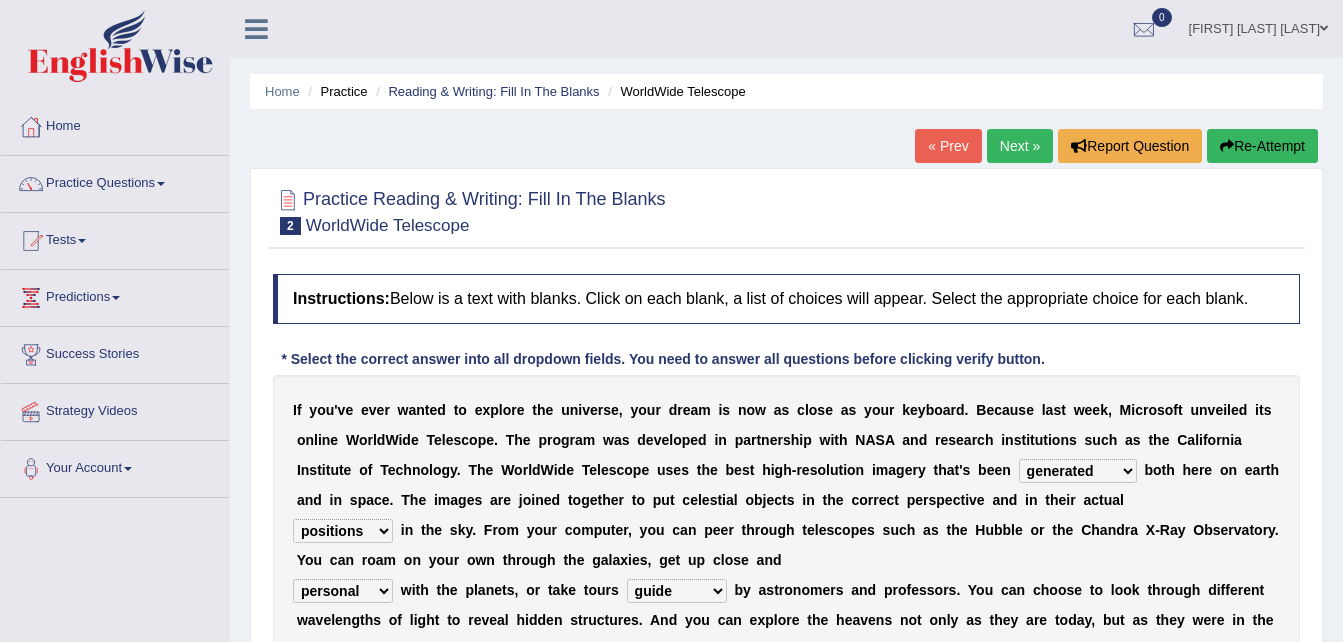 click on "guide guided guiding to guide" at bounding box center (677, 591) 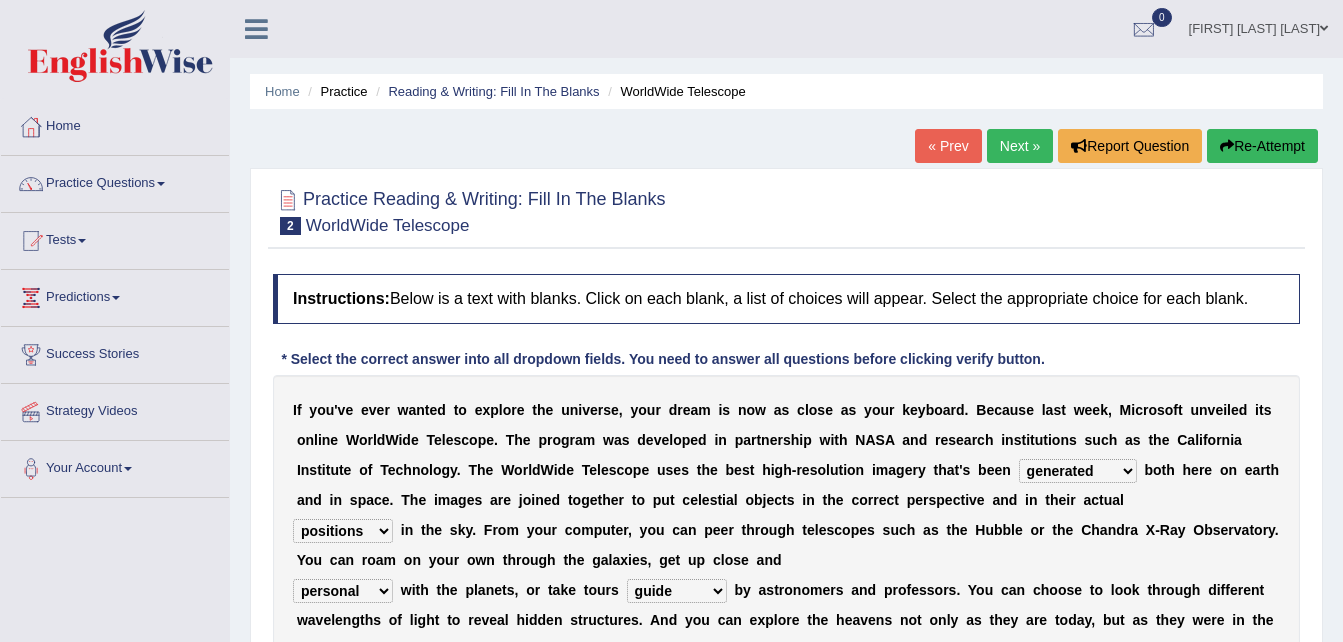 drag, startPoint x: 657, startPoint y: 493, endPoint x: 672, endPoint y: 577, distance: 85.32877 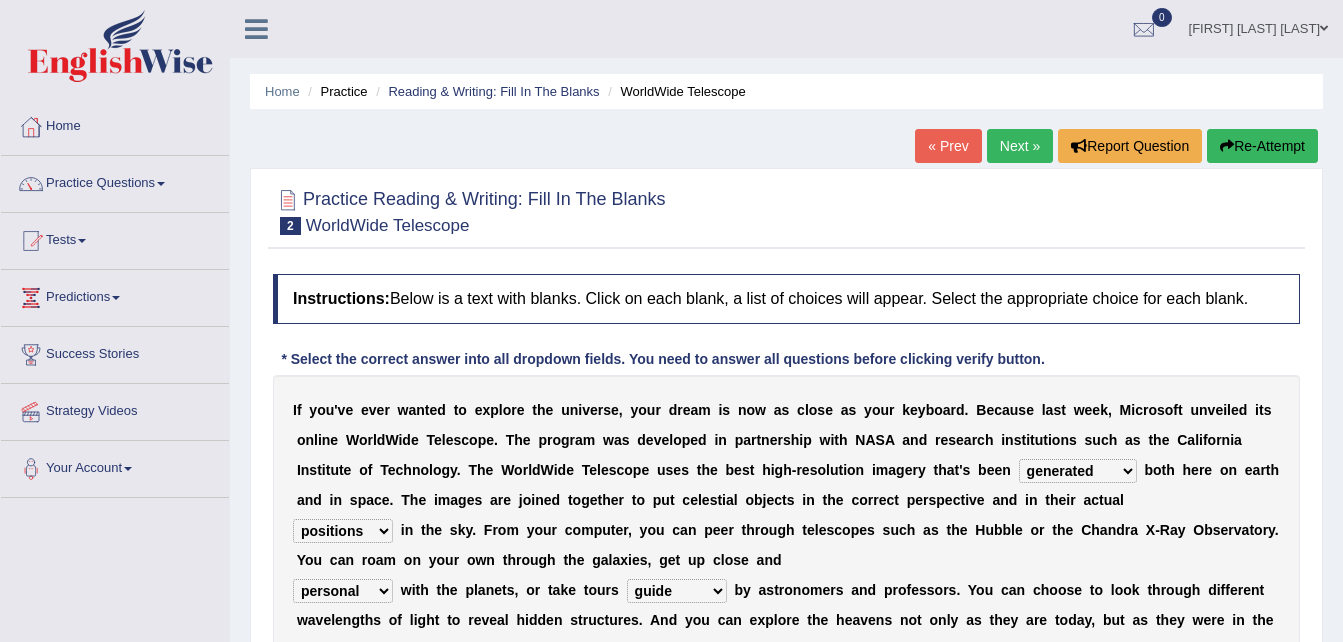 select on "guiding" 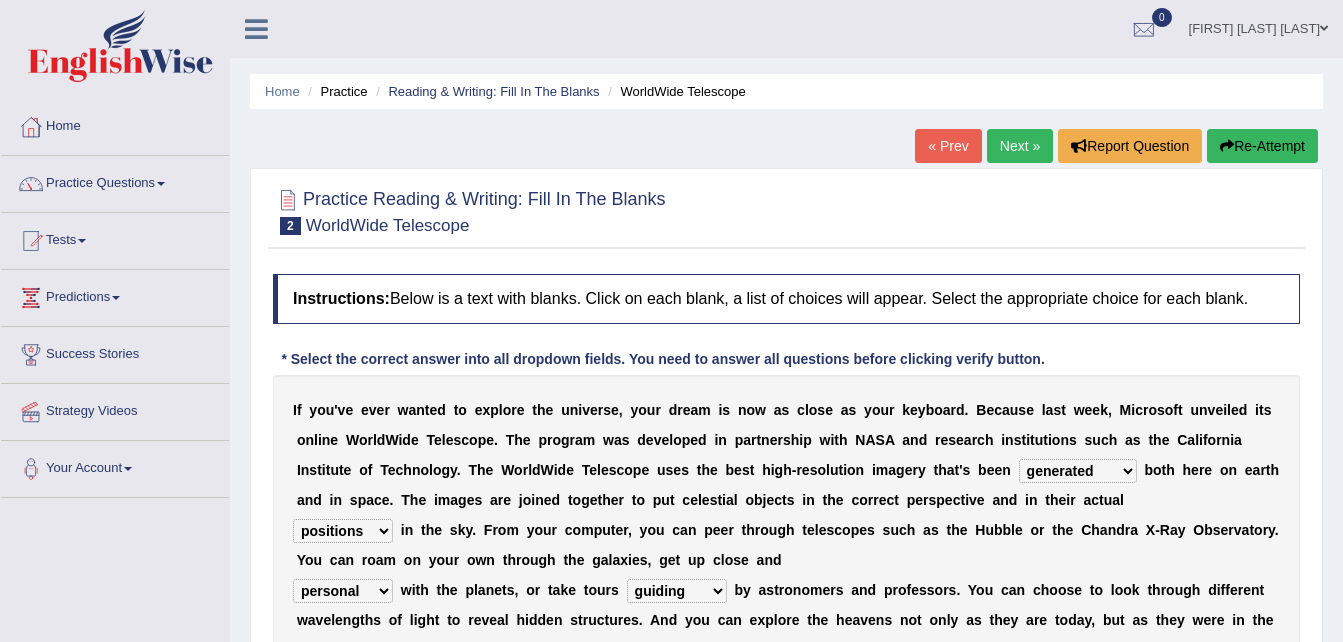 click on "guide guided guiding to guide" at bounding box center [677, 591] 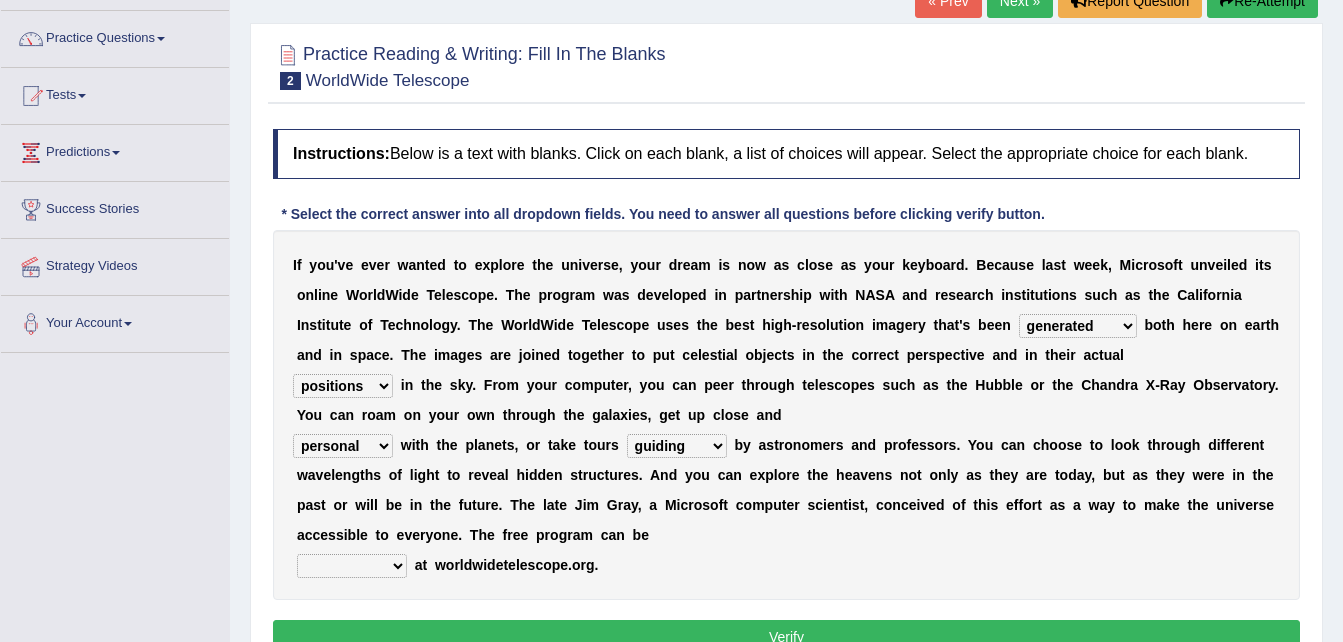 scroll, scrollTop: 160, scrollLeft: 0, axis: vertical 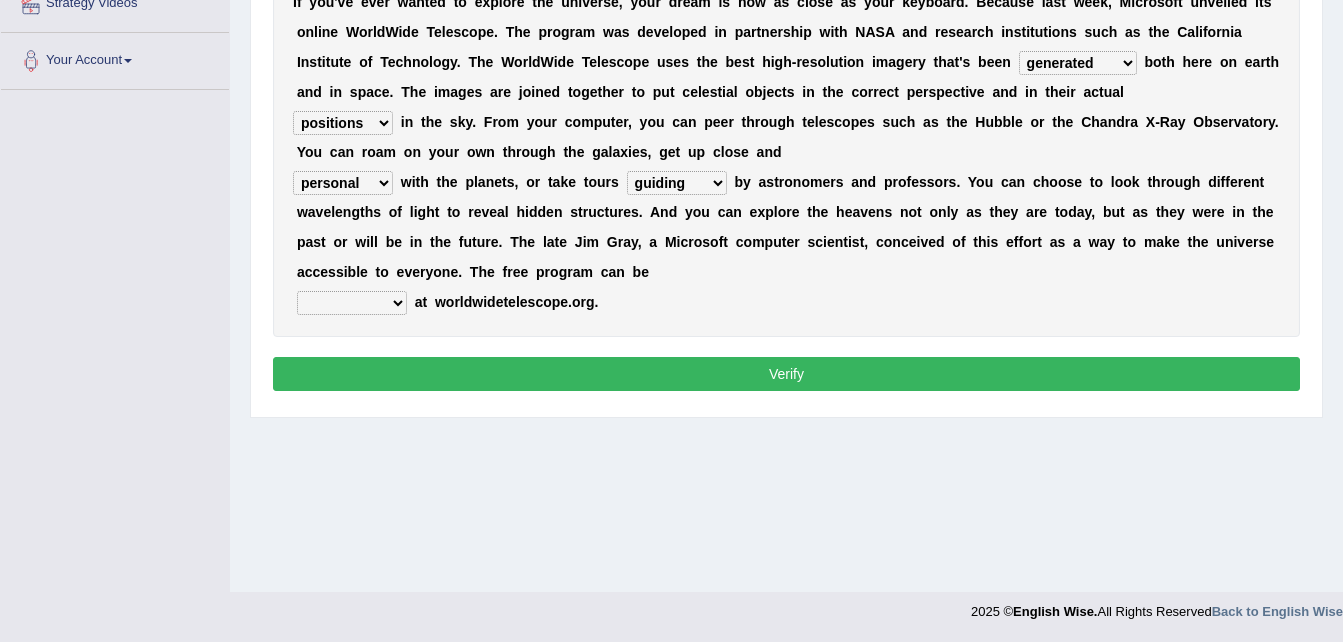 click on "upheld downloaded loaded posted" at bounding box center [352, 303] 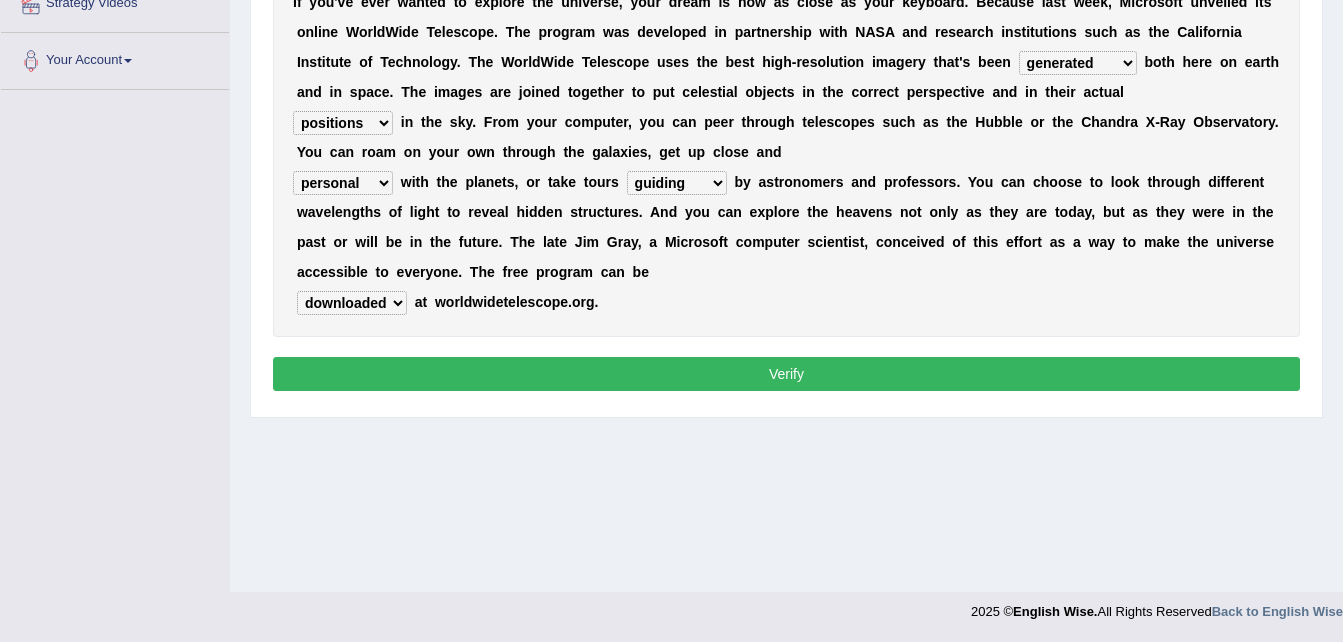 click on "upheld downloaded loaded posted" at bounding box center [352, 303] 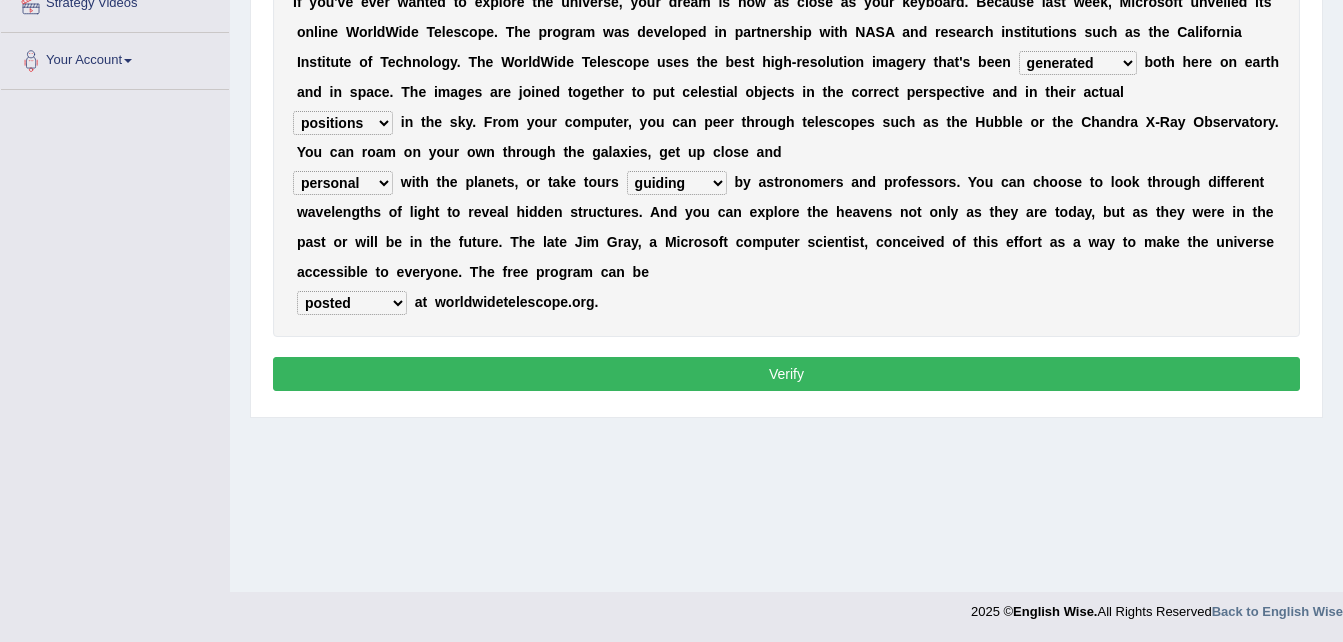 click on "upheld downloaded loaded posted" at bounding box center [352, 303] 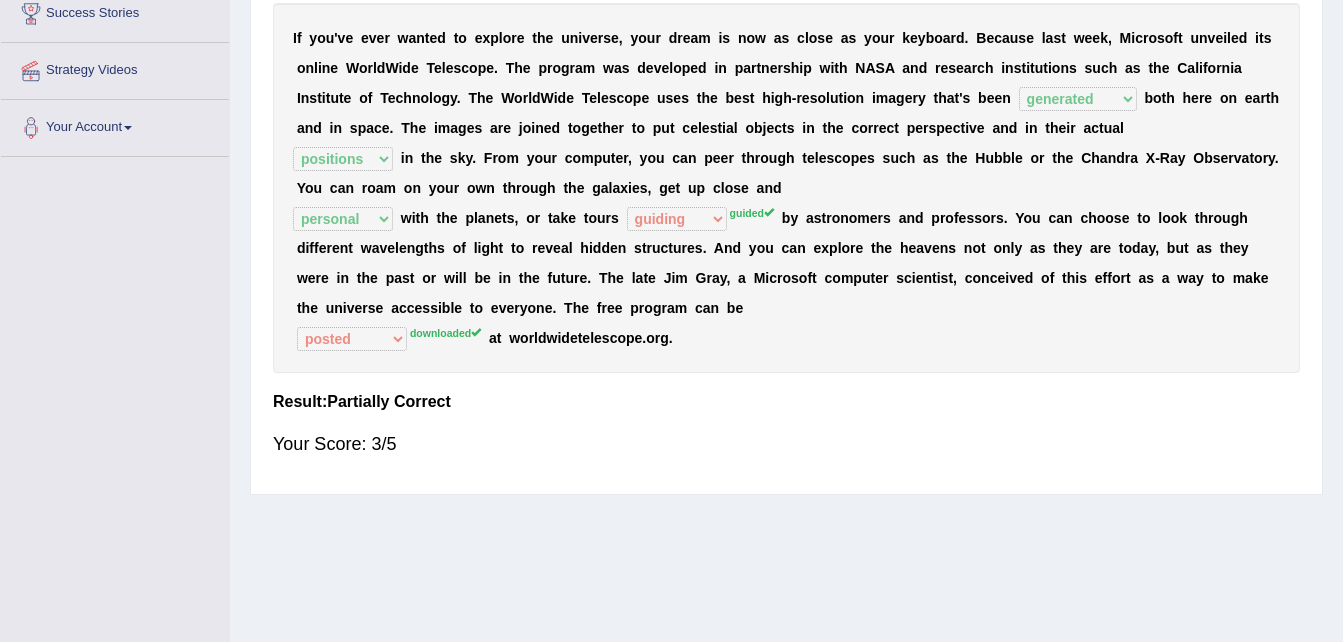 scroll, scrollTop: 328, scrollLeft: 0, axis: vertical 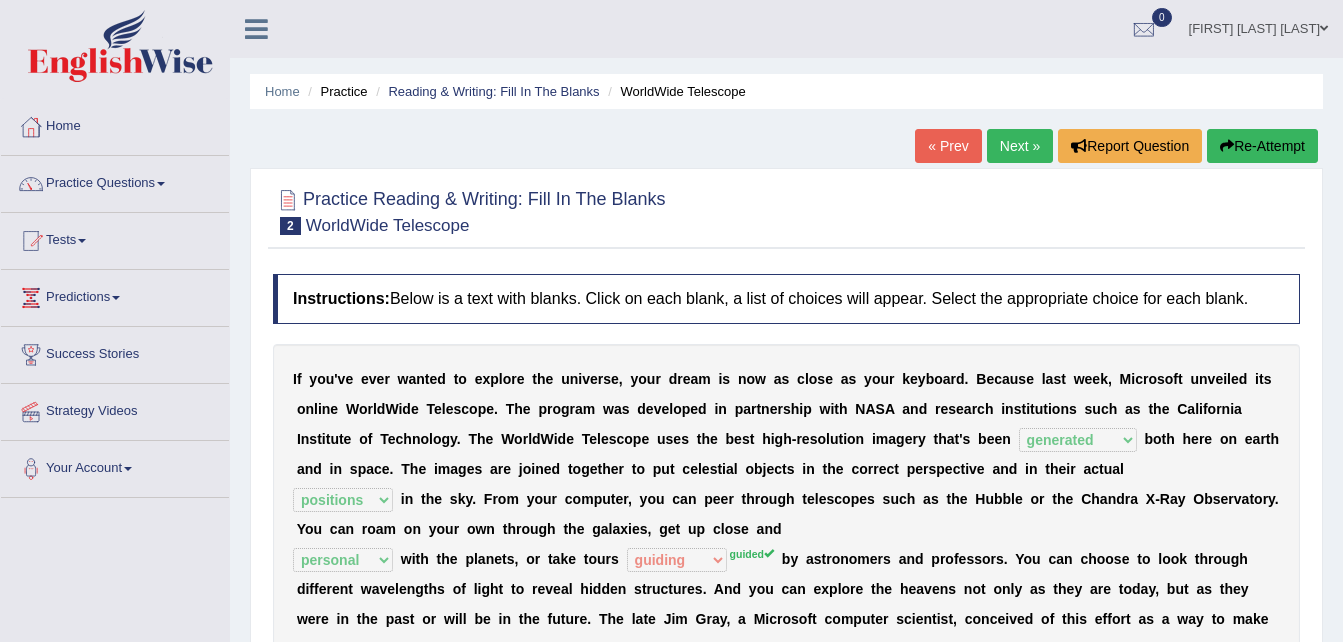 click on "Next »" at bounding box center (1020, 146) 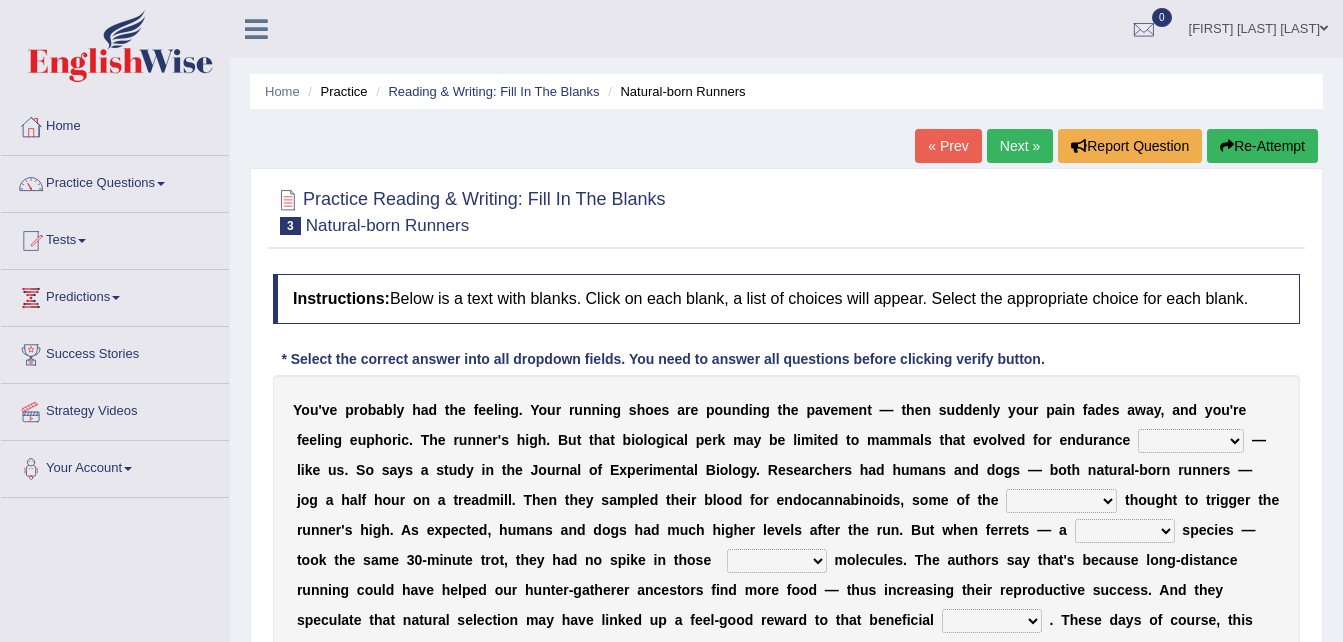 scroll, scrollTop: 0, scrollLeft: 0, axis: both 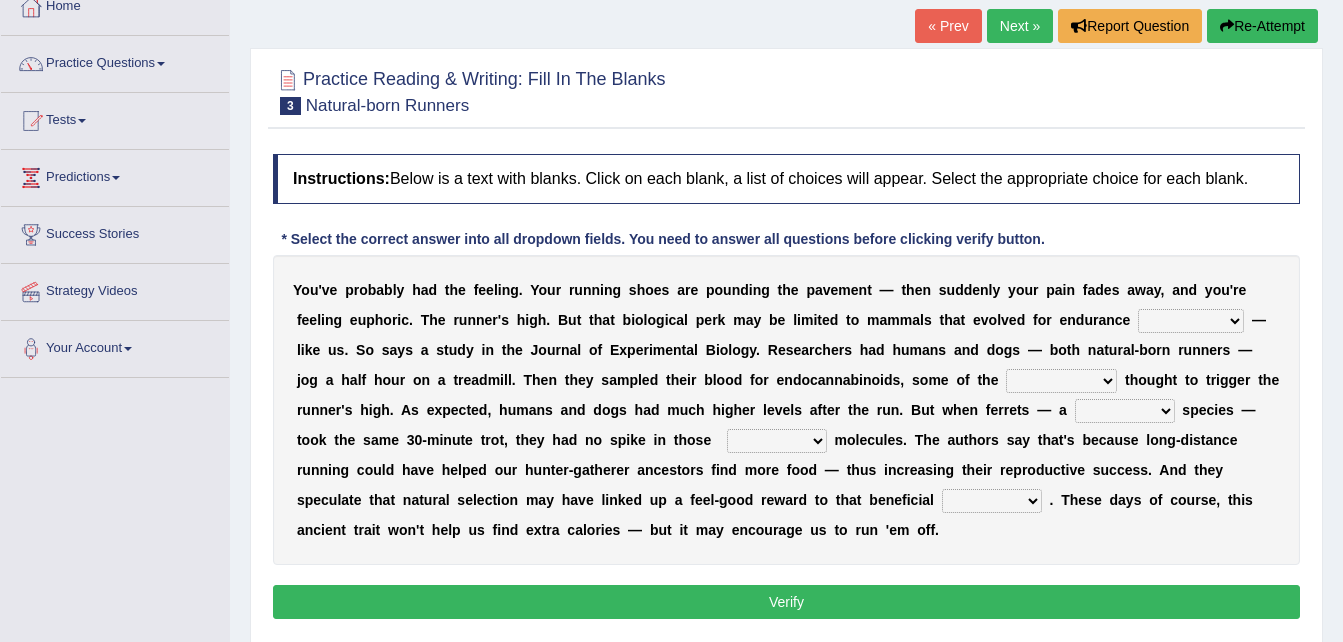 click on "dykes personalize classifies exercise" at bounding box center (1191, 321) 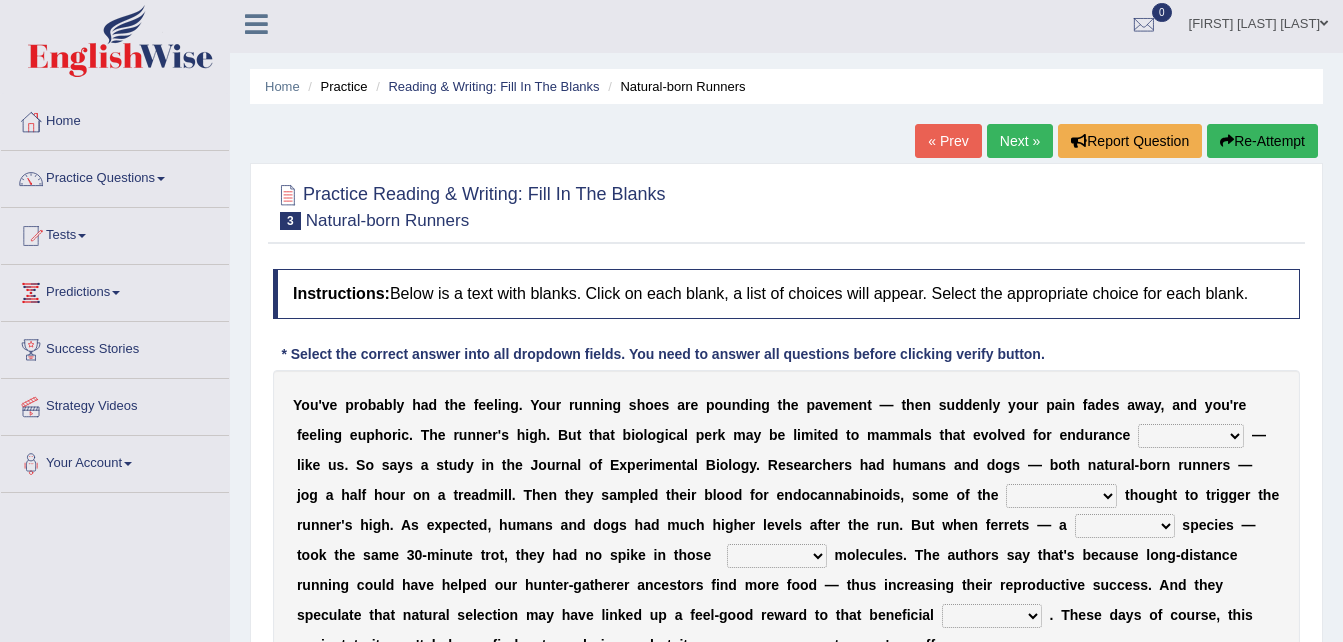 scroll, scrollTop: 0, scrollLeft: 0, axis: both 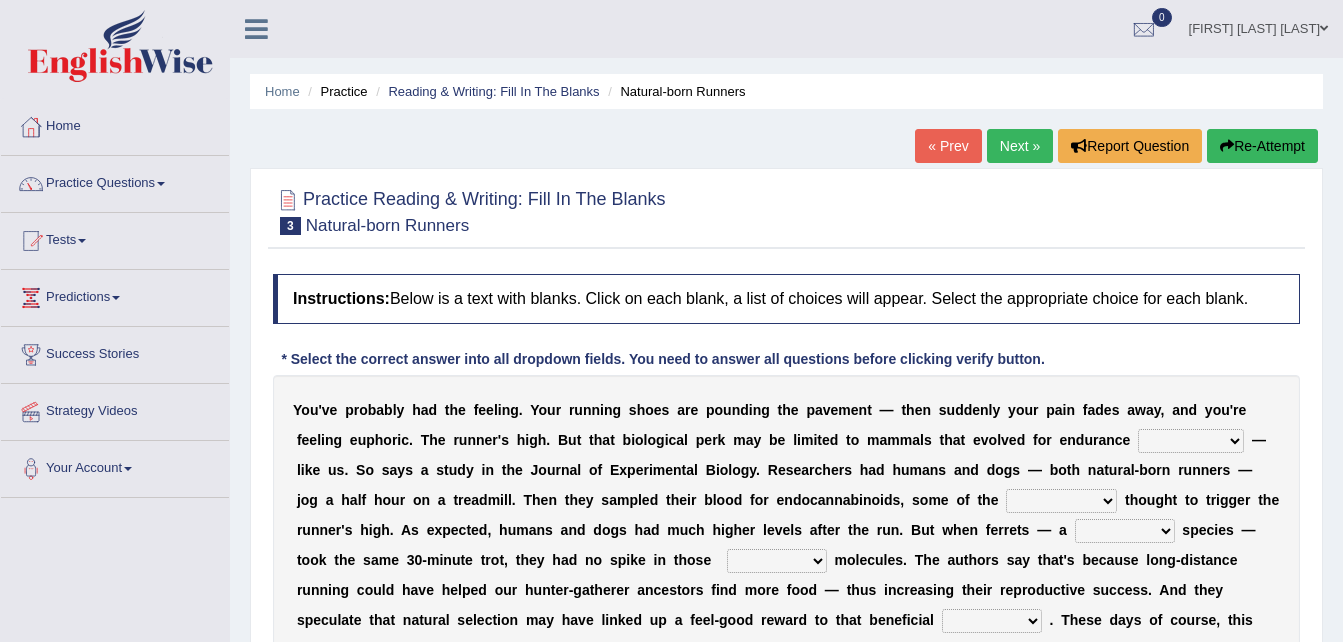 click on "[FIRST] [LAST] [LAST]" at bounding box center (1258, 26) 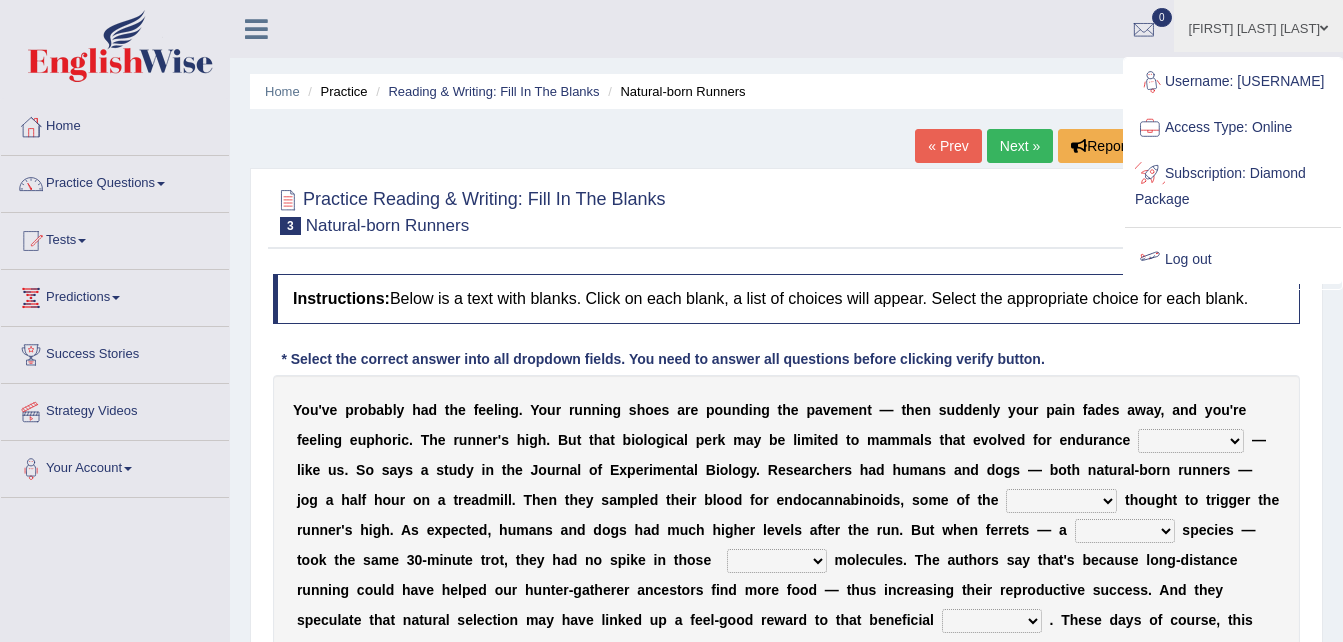 click on "Log out" at bounding box center (1233, 260) 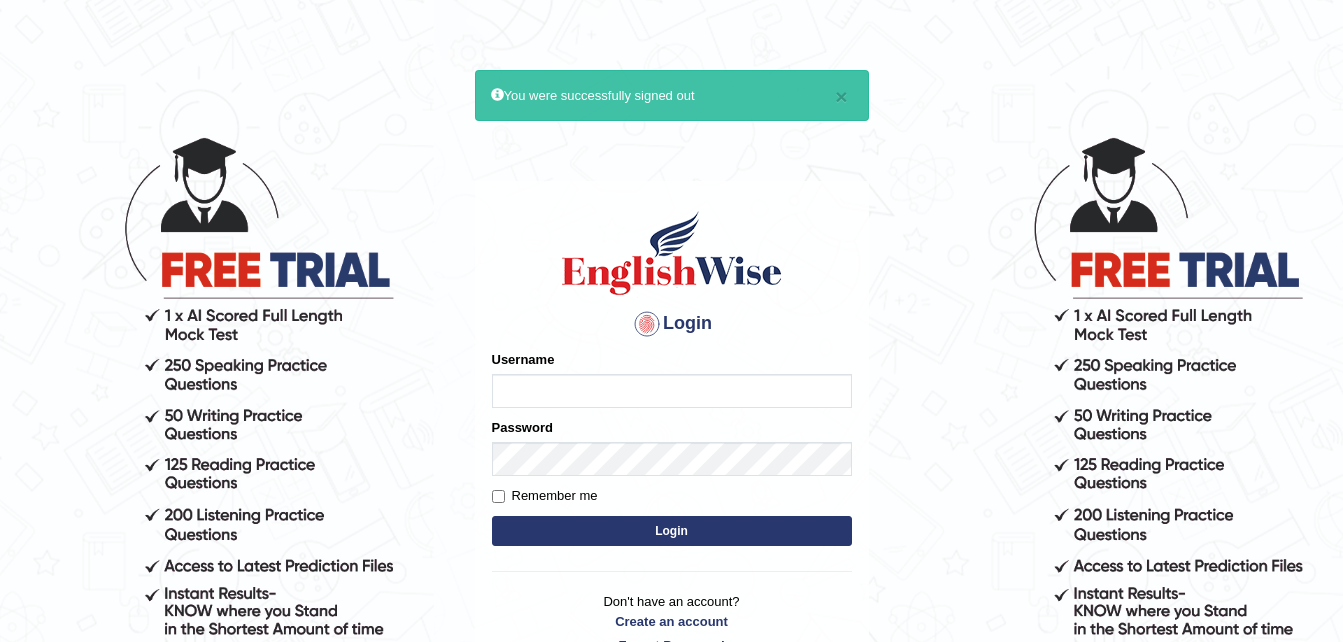scroll, scrollTop: 0, scrollLeft: 0, axis: both 